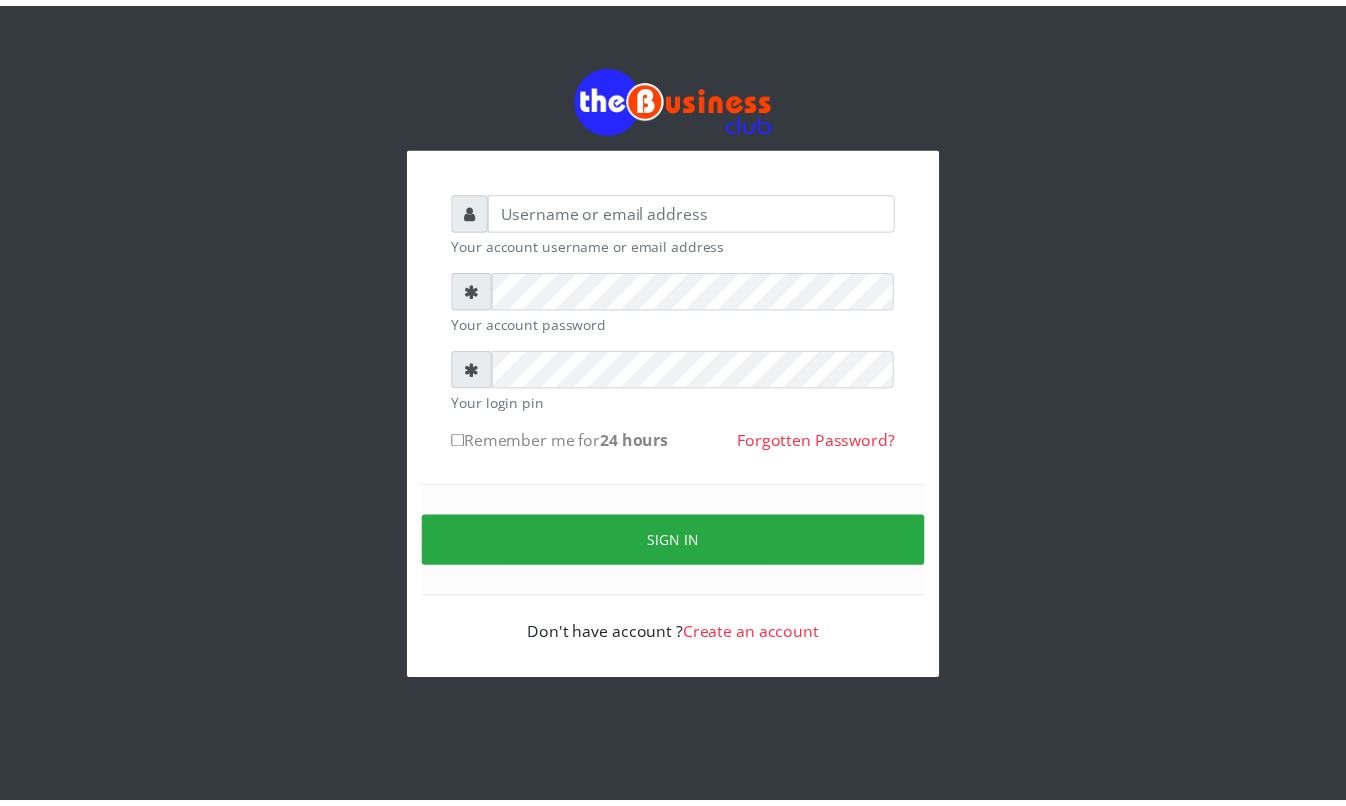 scroll, scrollTop: 0, scrollLeft: 0, axis: both 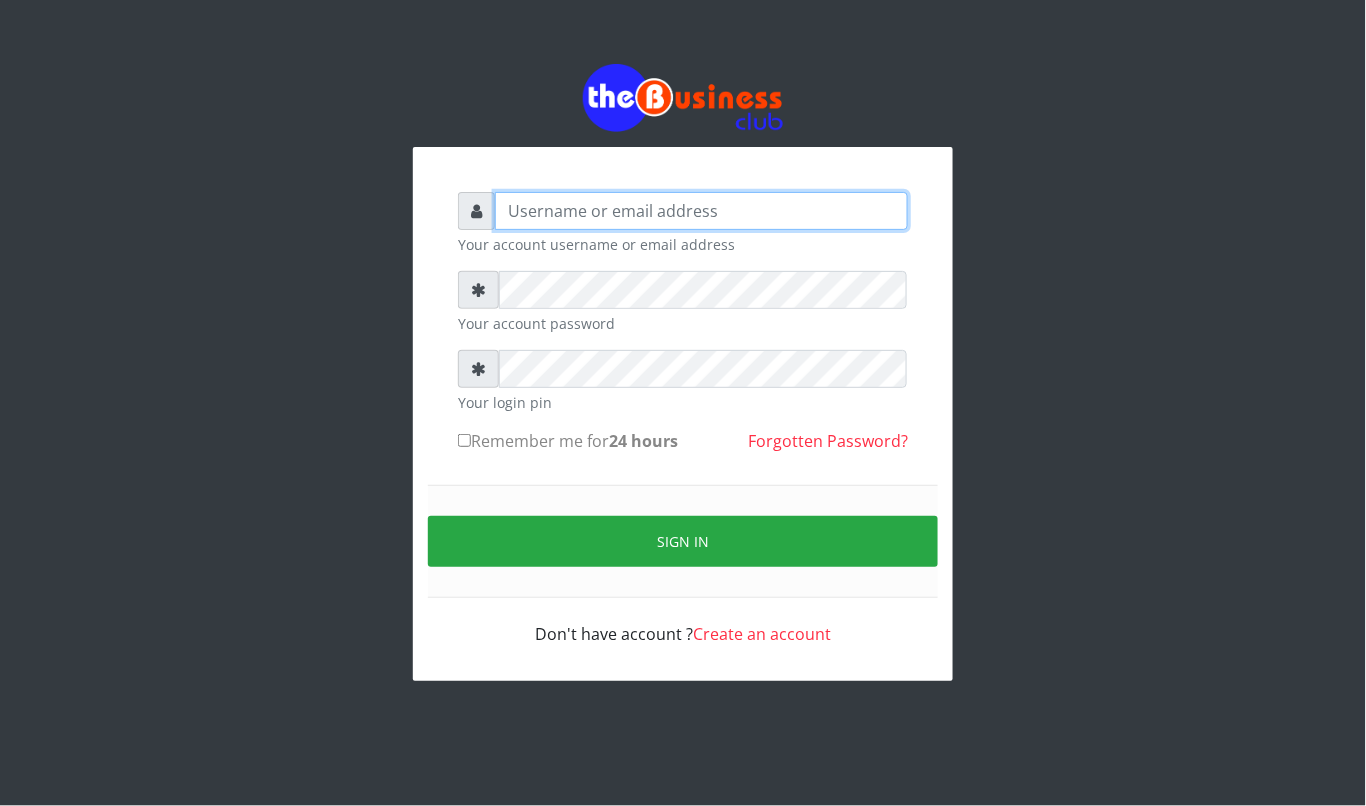 click at bounding box center (701, 211) 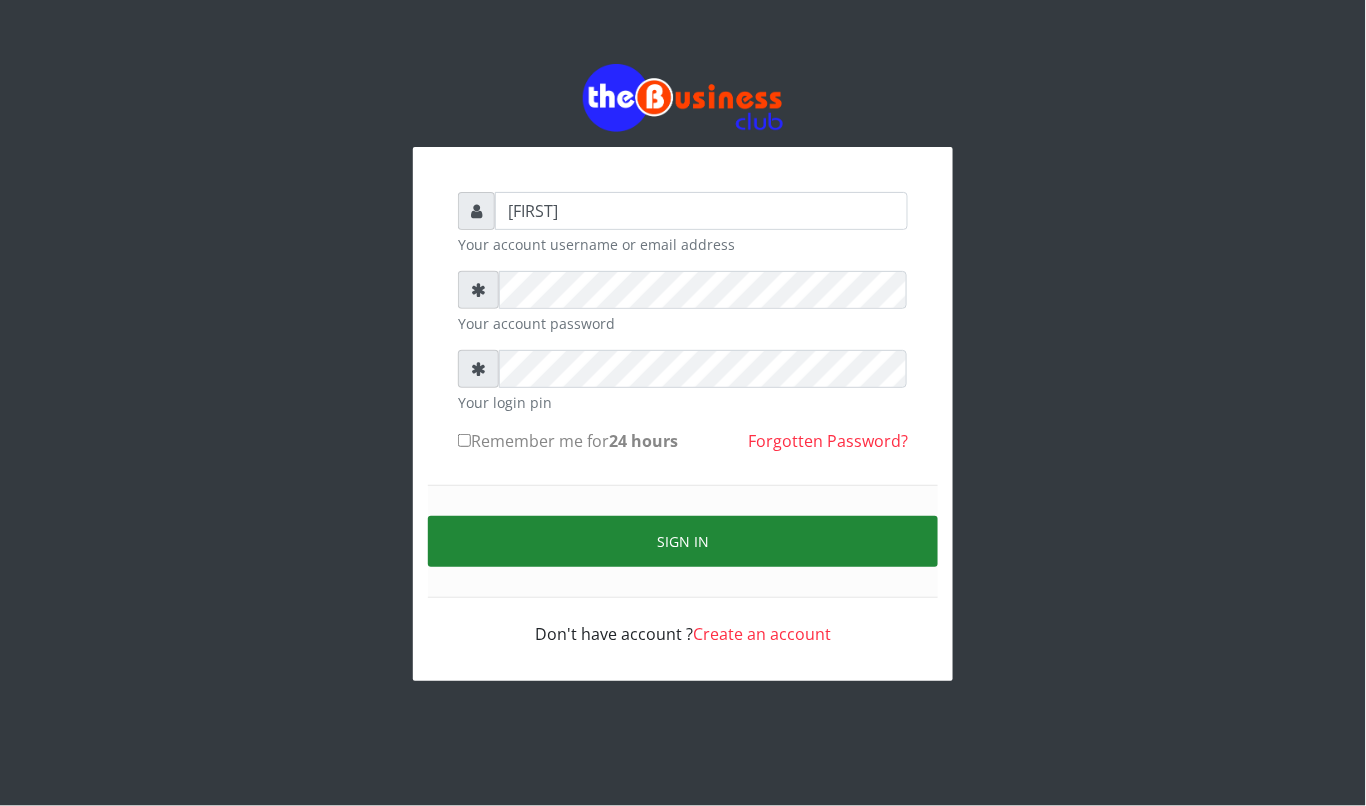 click on "Sign in" at bounding box center (683, 541) 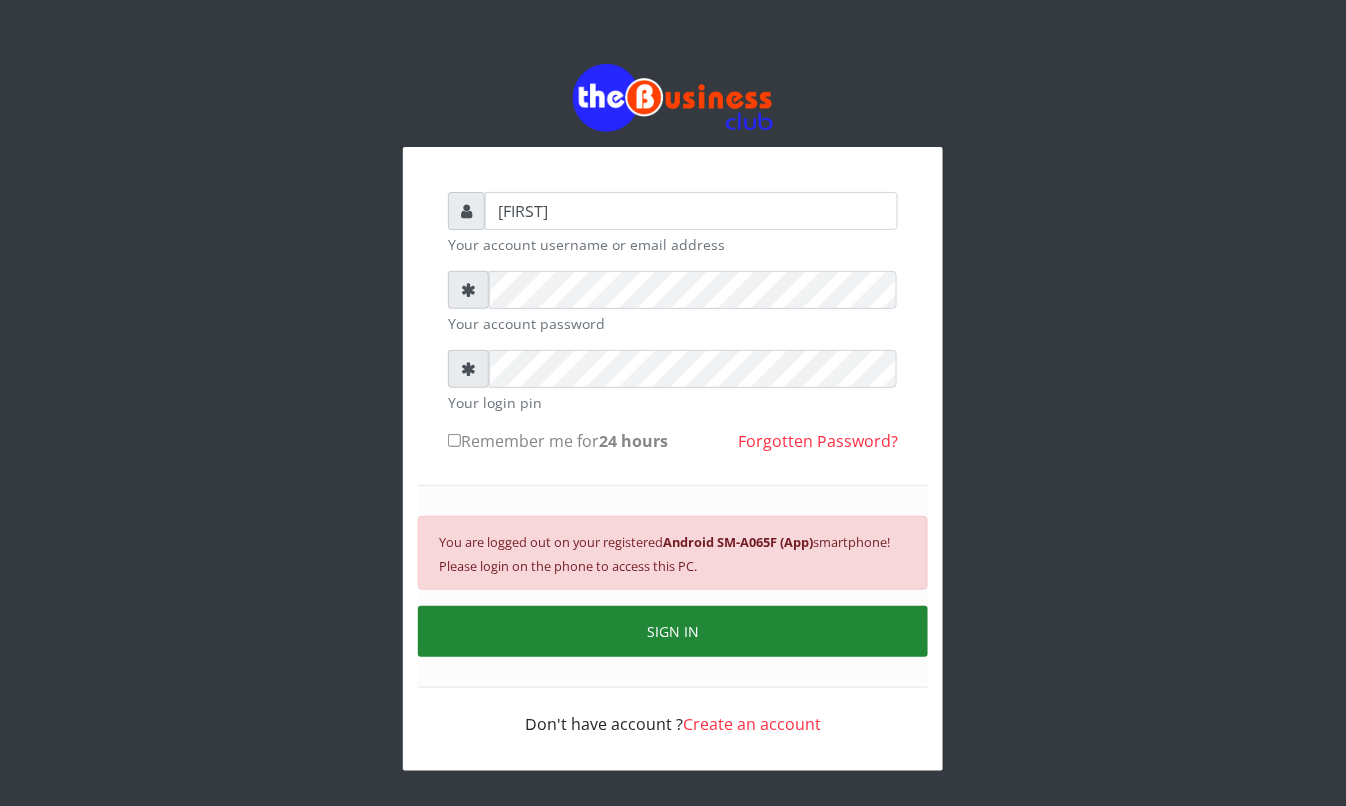 click on "SIGN IN" at bounding box center [673, 631] 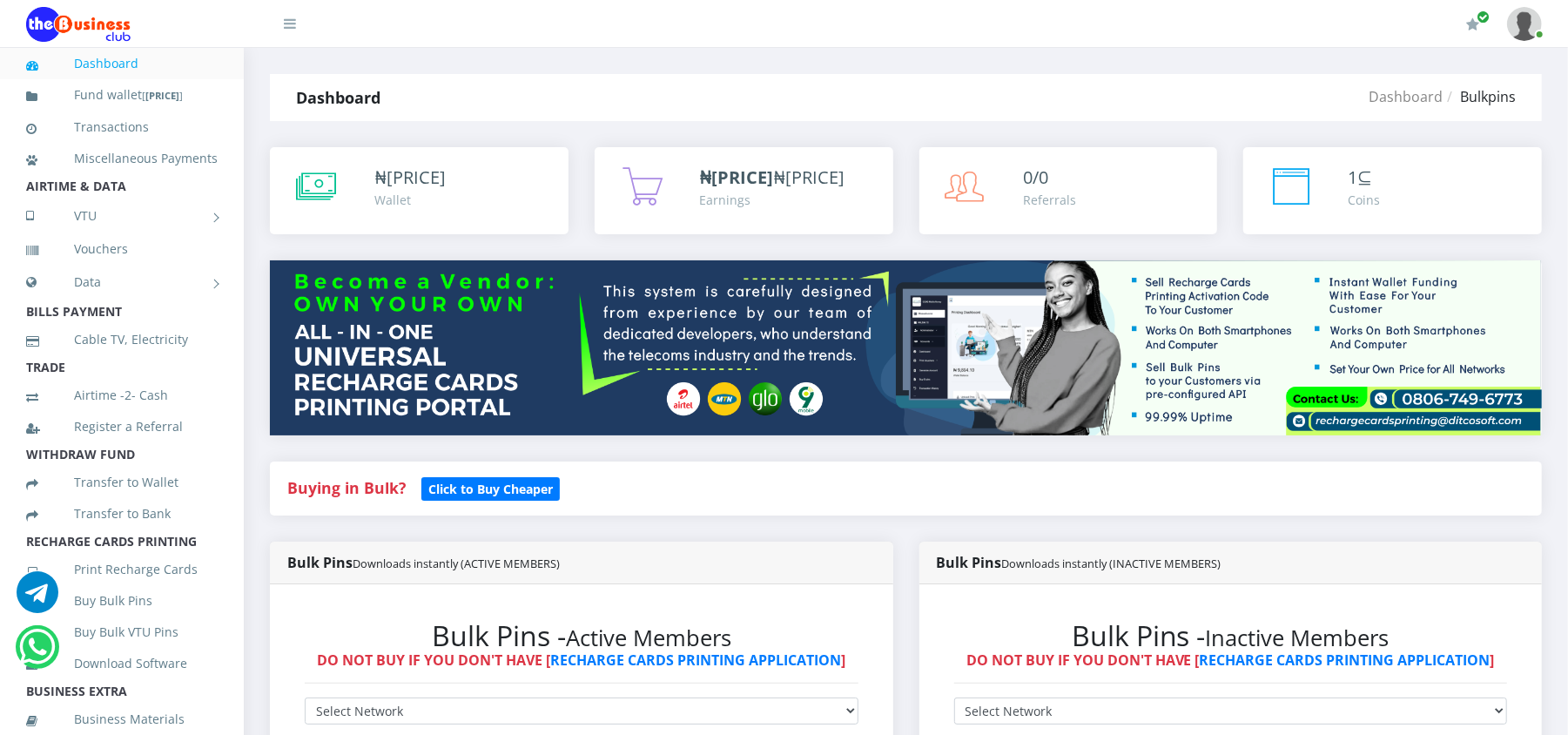 scroll, scrollTop: 0, scrollLeft: 0, axis: both 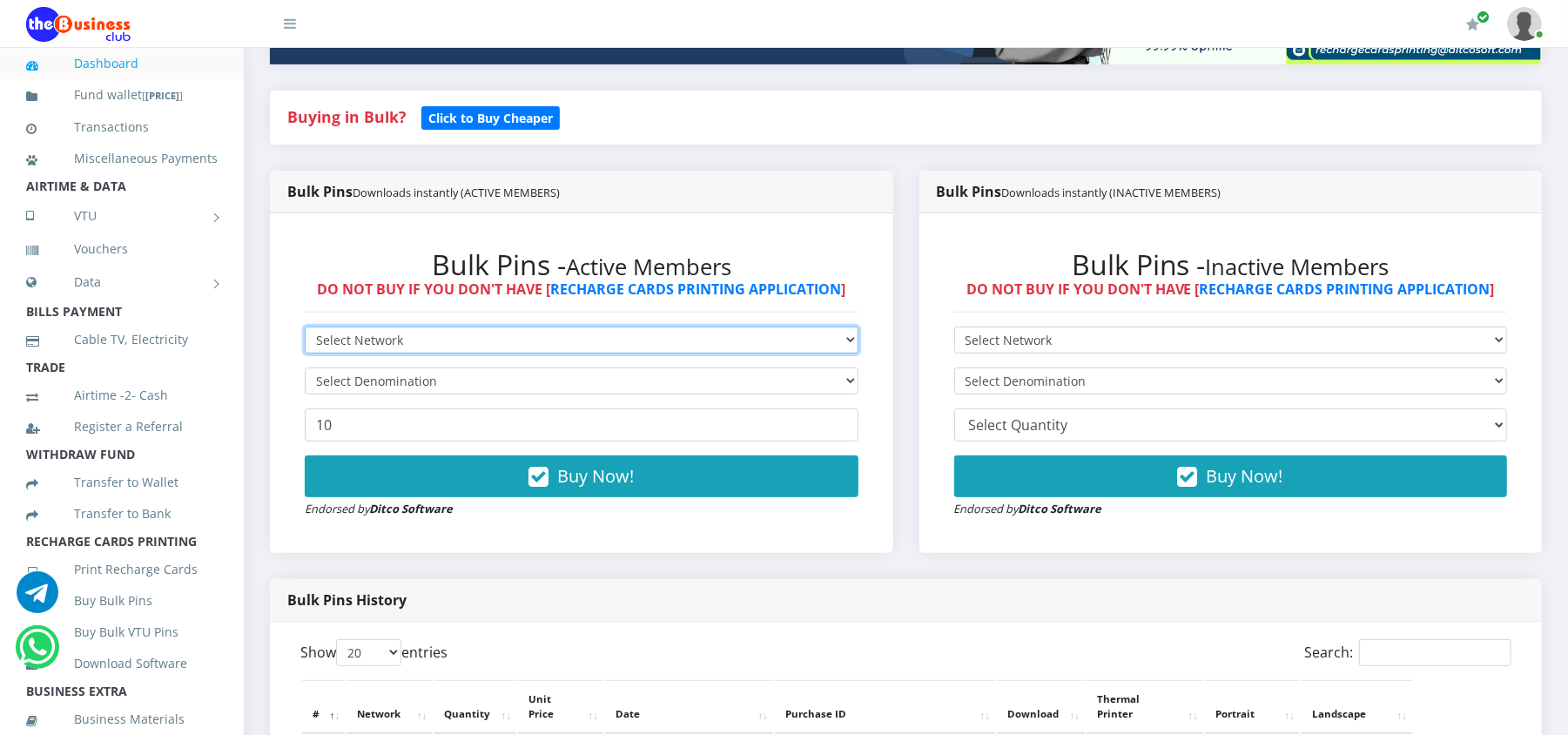click on "Select Network
MTN
Globacom
9Mobile
Airtel" at bounding box center [582, 340] 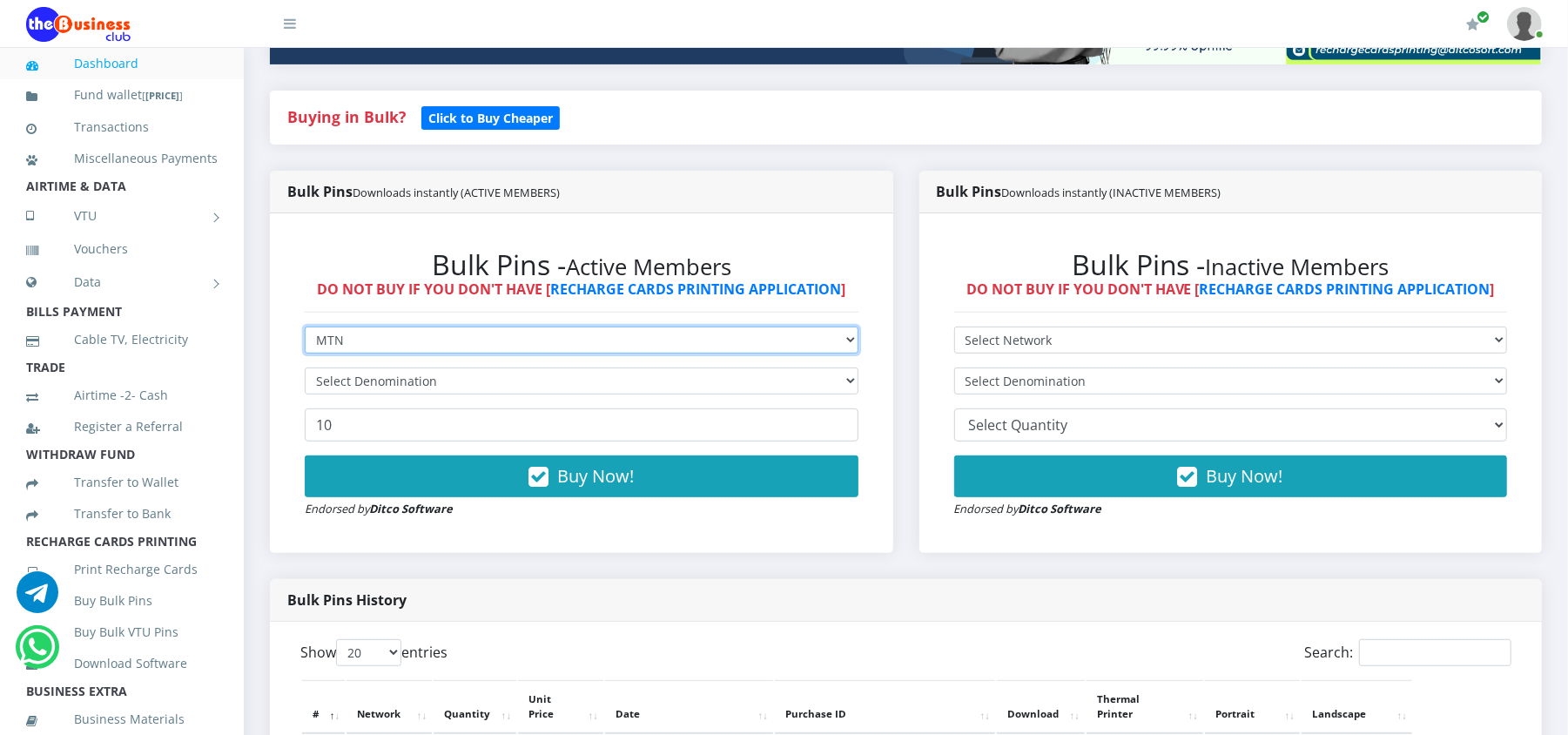 click on "Select Network
MTN
Globacom
9Mobile
Airtel" at bounding box center (582, 340) 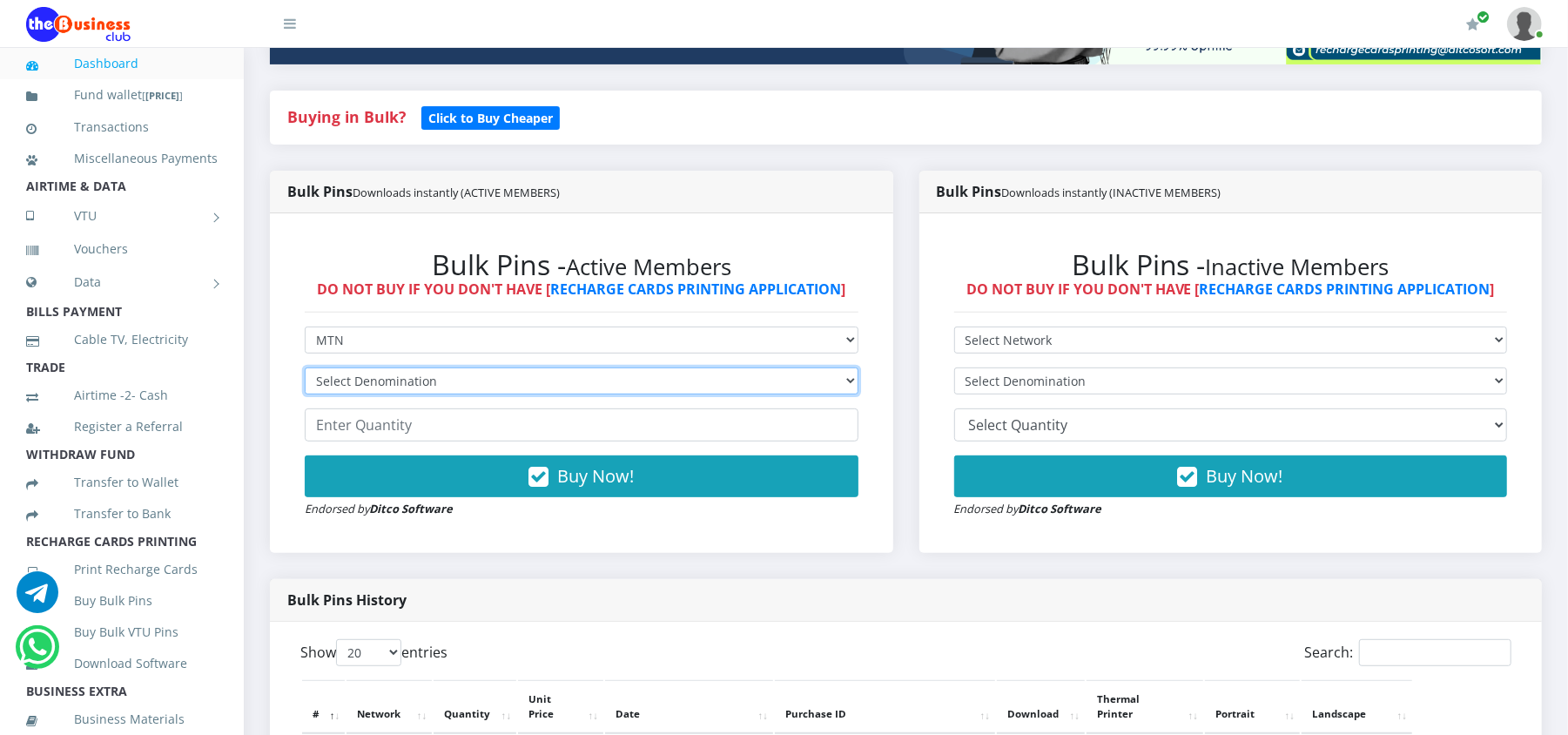 click on "Select Denomination MTN NGN100 - ₦96.98 MTN NGN200 - ₦193.96 MTN NGN400 - ₦387.92 MTN NGN500 - ₦484.90 MTN NGN1000 - ₦969.80 MTN NGN1500 - ₦1,454.70" at bounding box center (582, 381) 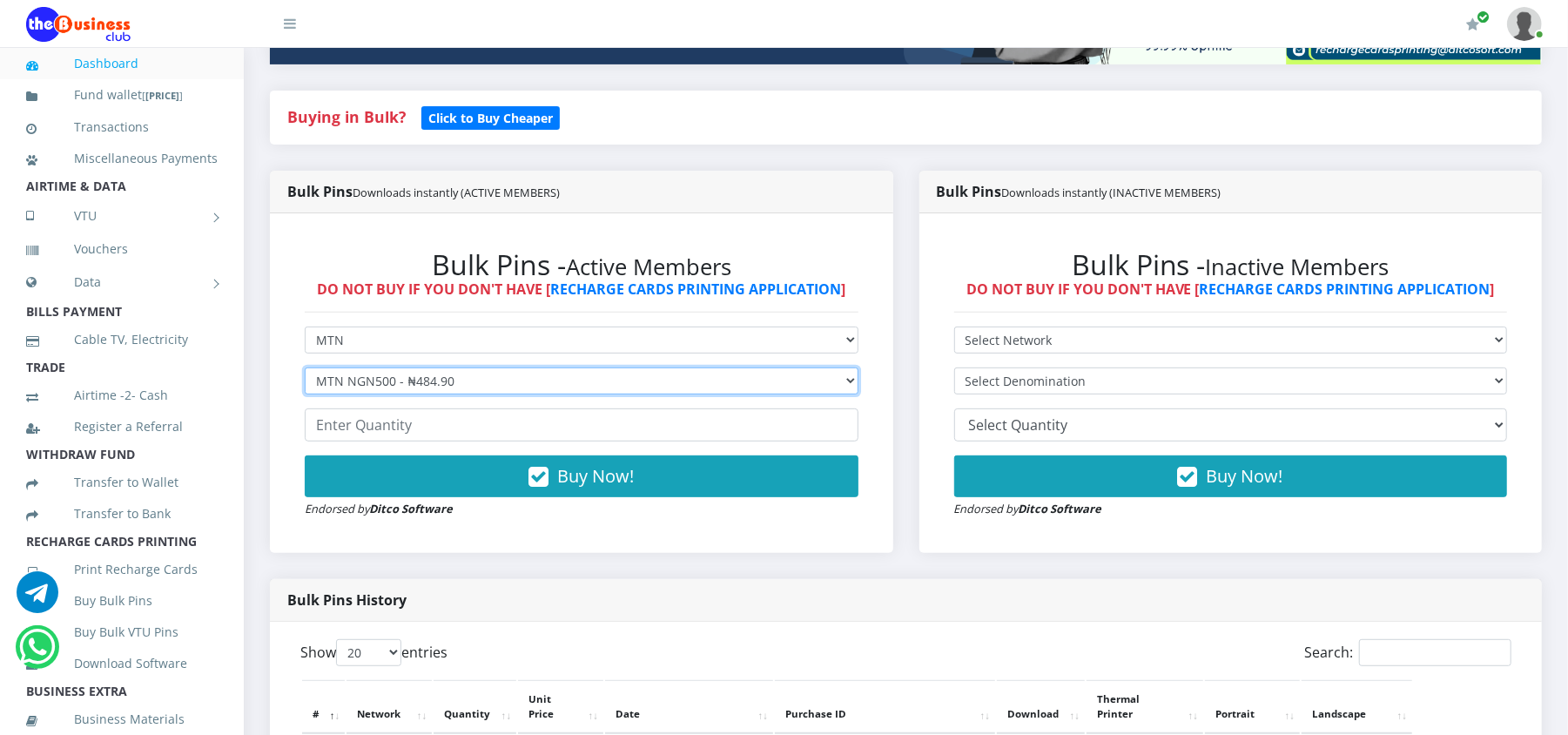 click on "Select Denomination MTN NGN100 - ₦96.98 MTN NGN200 - ₦193.96 MTN NGN400 - ₦387.92 MTN NGN500 - ₦484.90 MTN NGN1000 - ₦969.80 MTN NGN1500 - ₦1,454.70" at bounding box center (582, 381) 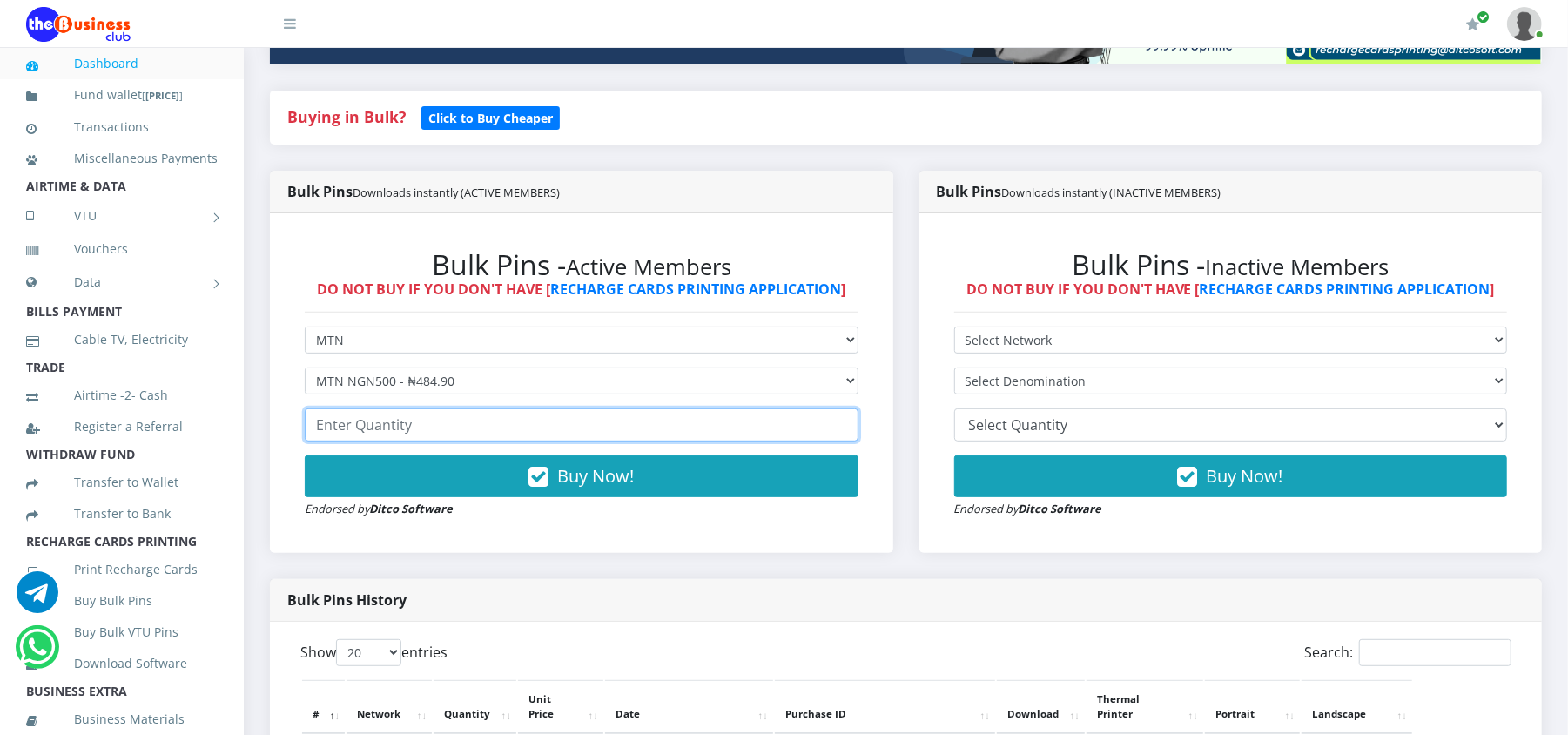 click at bounding box center [582, 425] 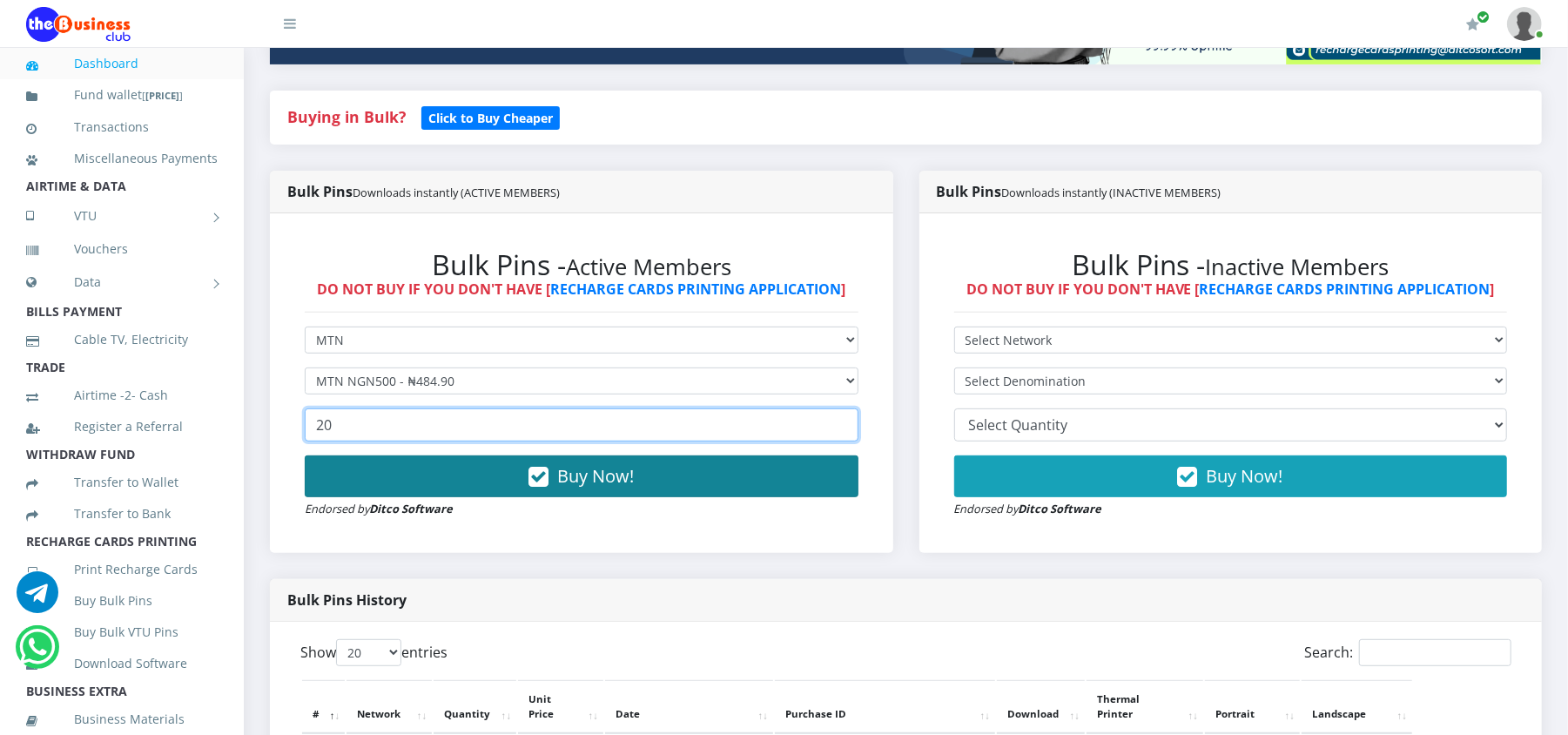 type on "20" 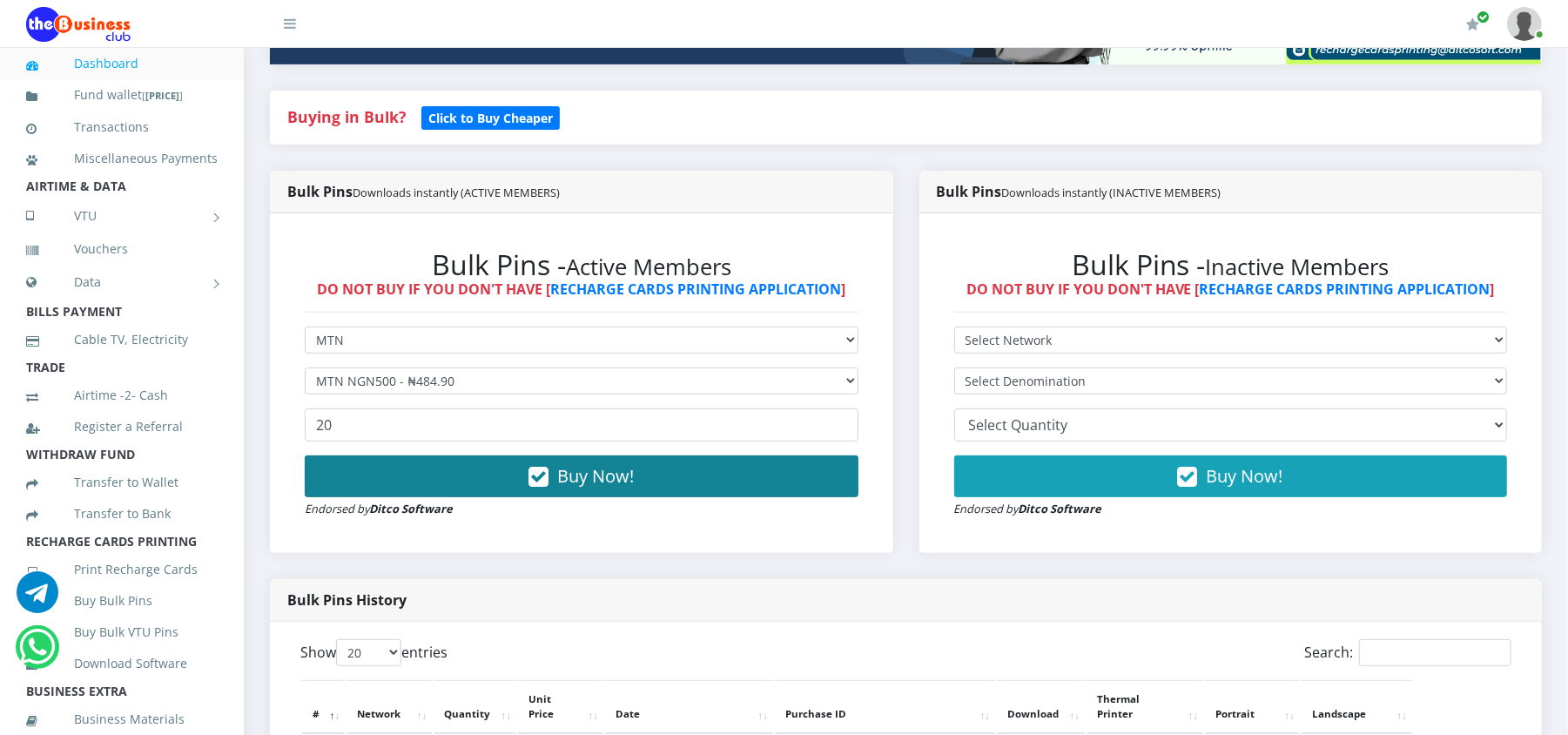 click on "Buy Now!" at bounding box center (582, 476) 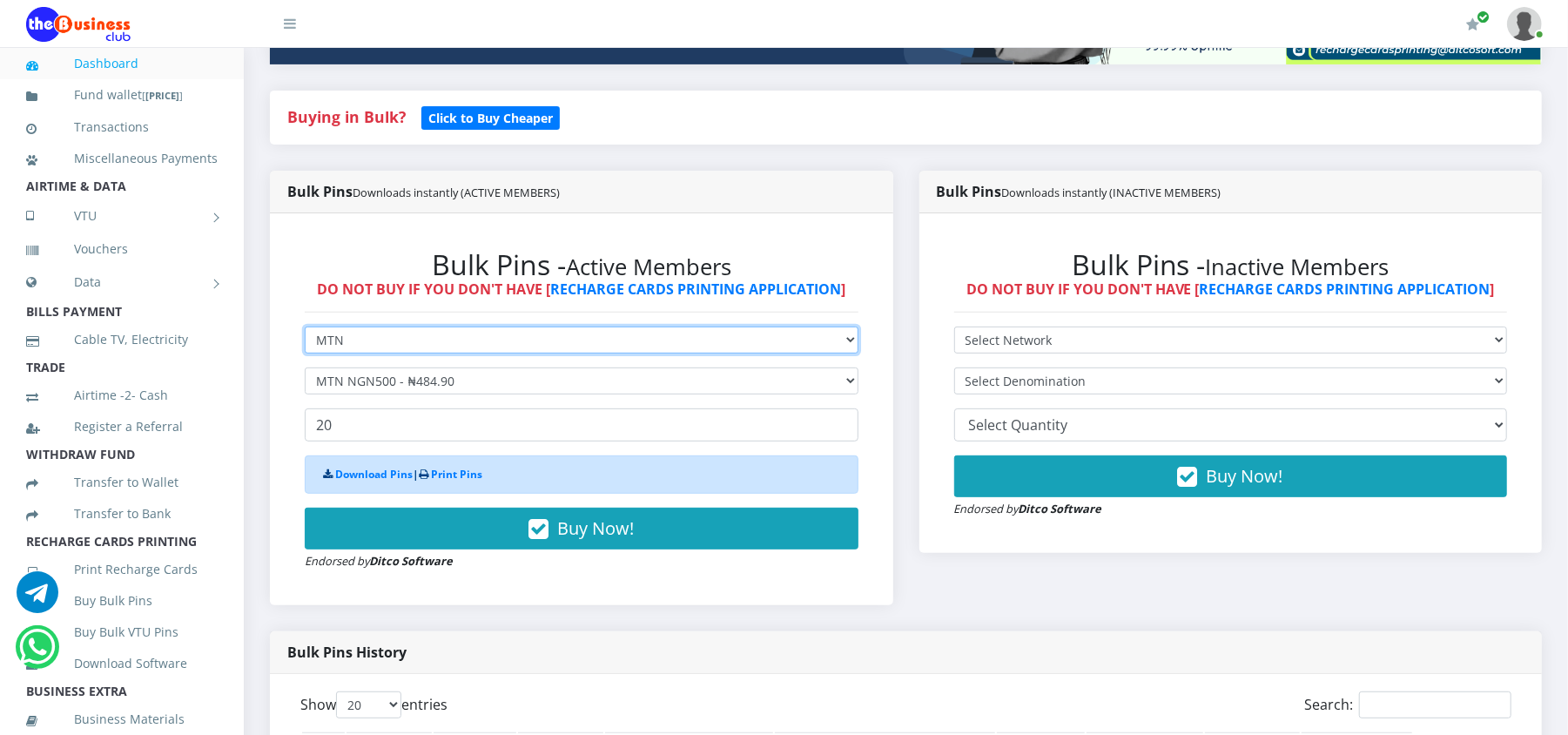 click on "Select Network
MTN
Globacom
9Mobile
Airtel" at bounding box center [582, 340] 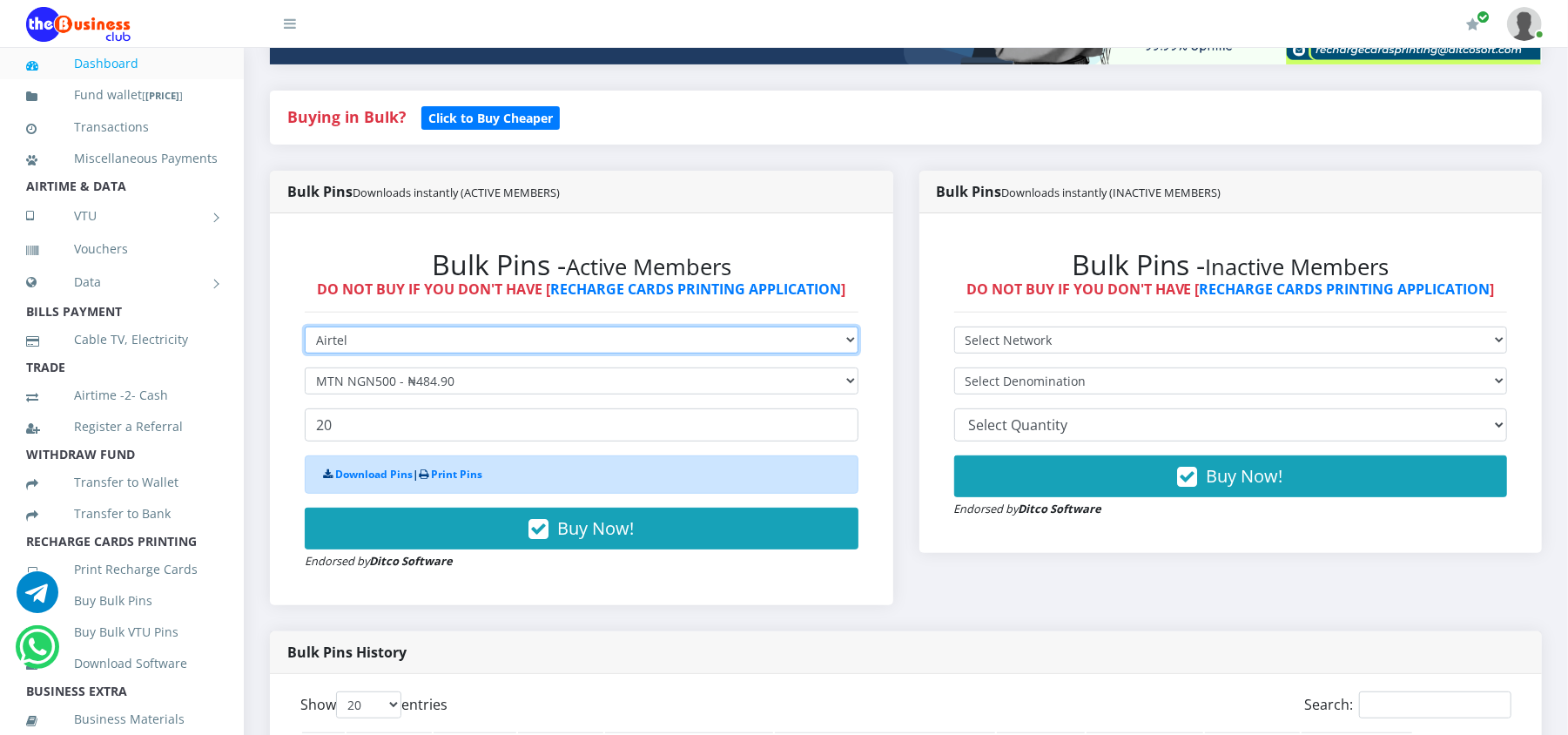 click on "Select Network
MTN
Globacom
9Mobile
Airtel" at bounding box center (582, 340) 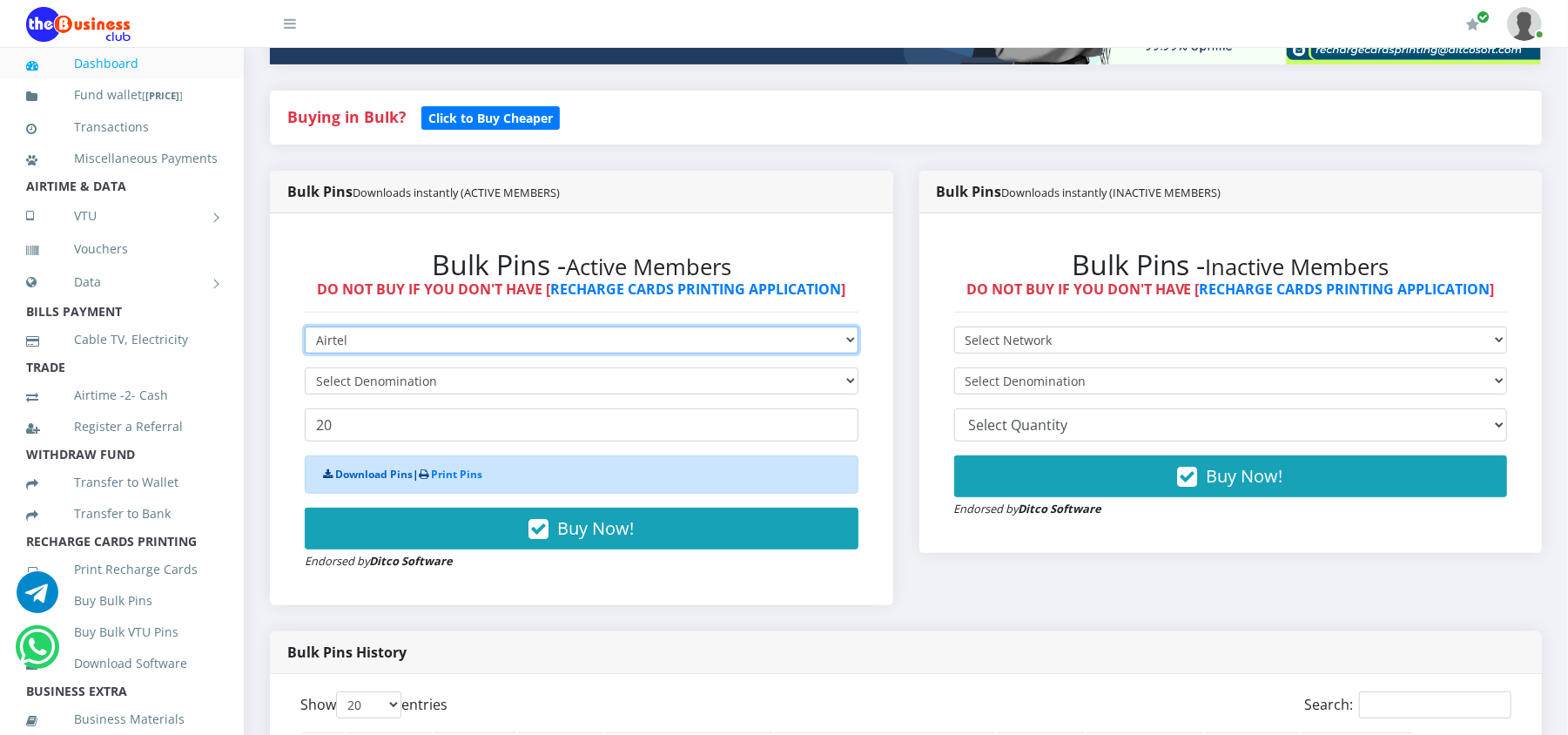 type 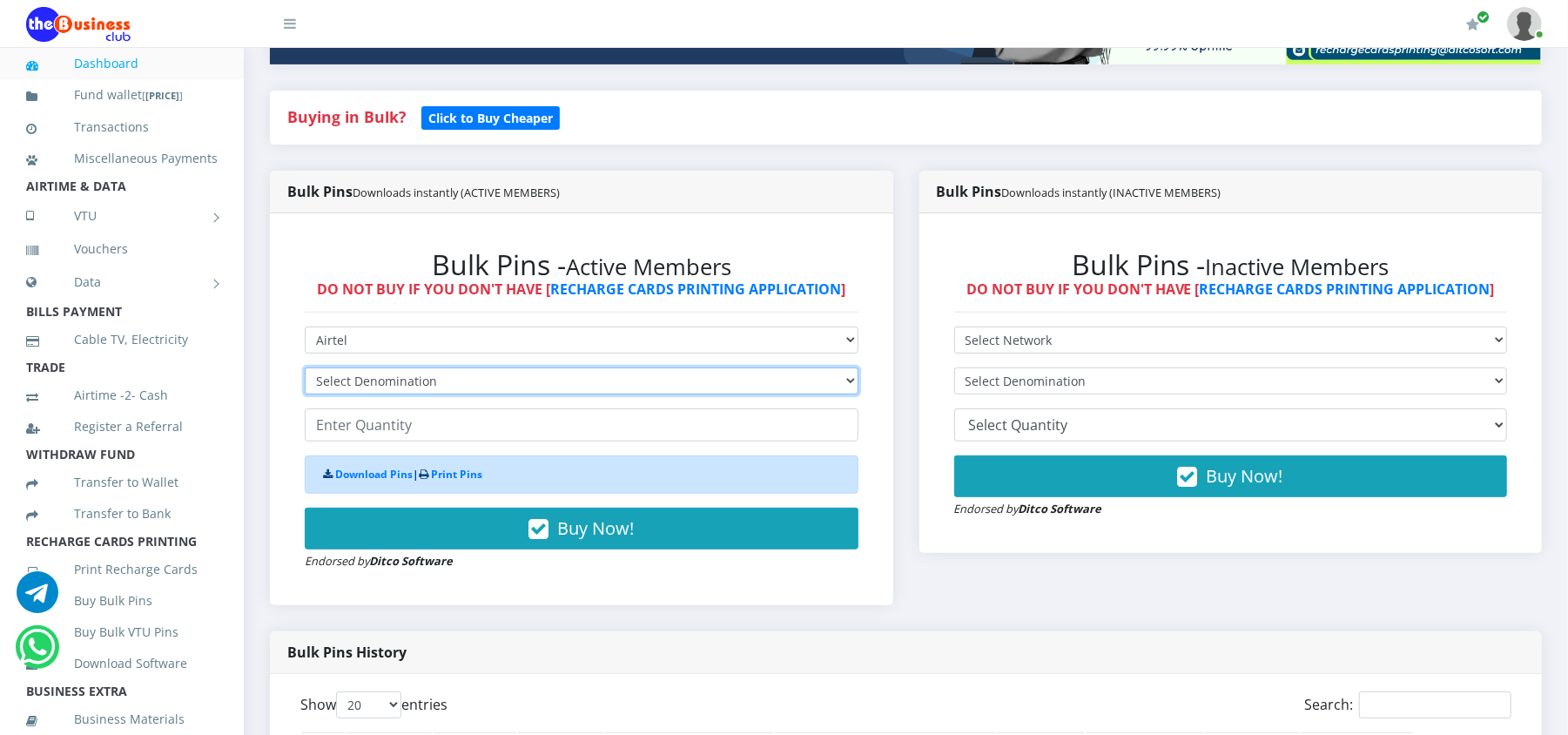click on "Select Denomination Airtel NGN100 - ₦96.37 Airtel NGN200 - ₦192.74 Airtel NGN500 - ₦481.85 Airtel NGN1000 - ₦963.70" at bounding box center [582, 381] 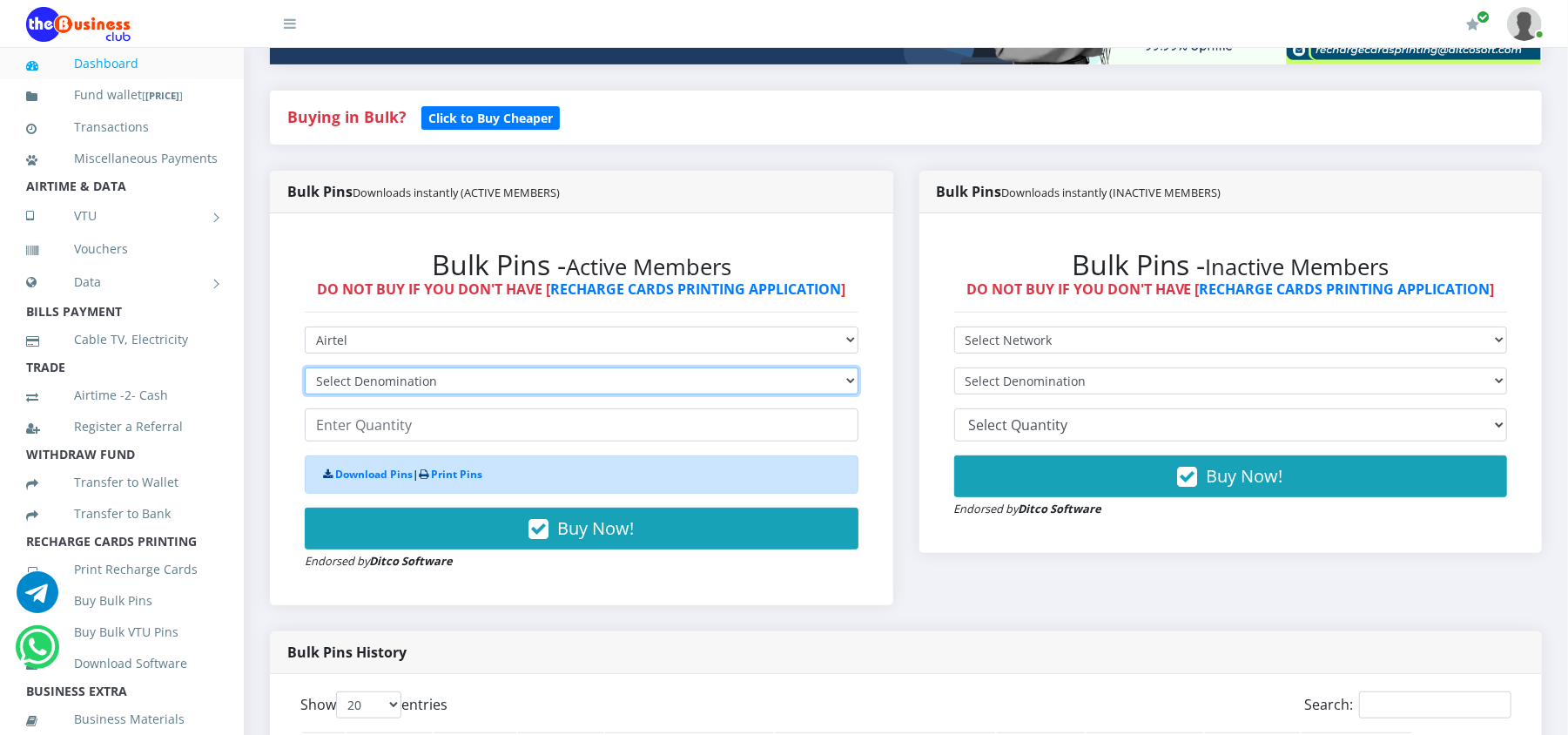 select on "481.85-500" 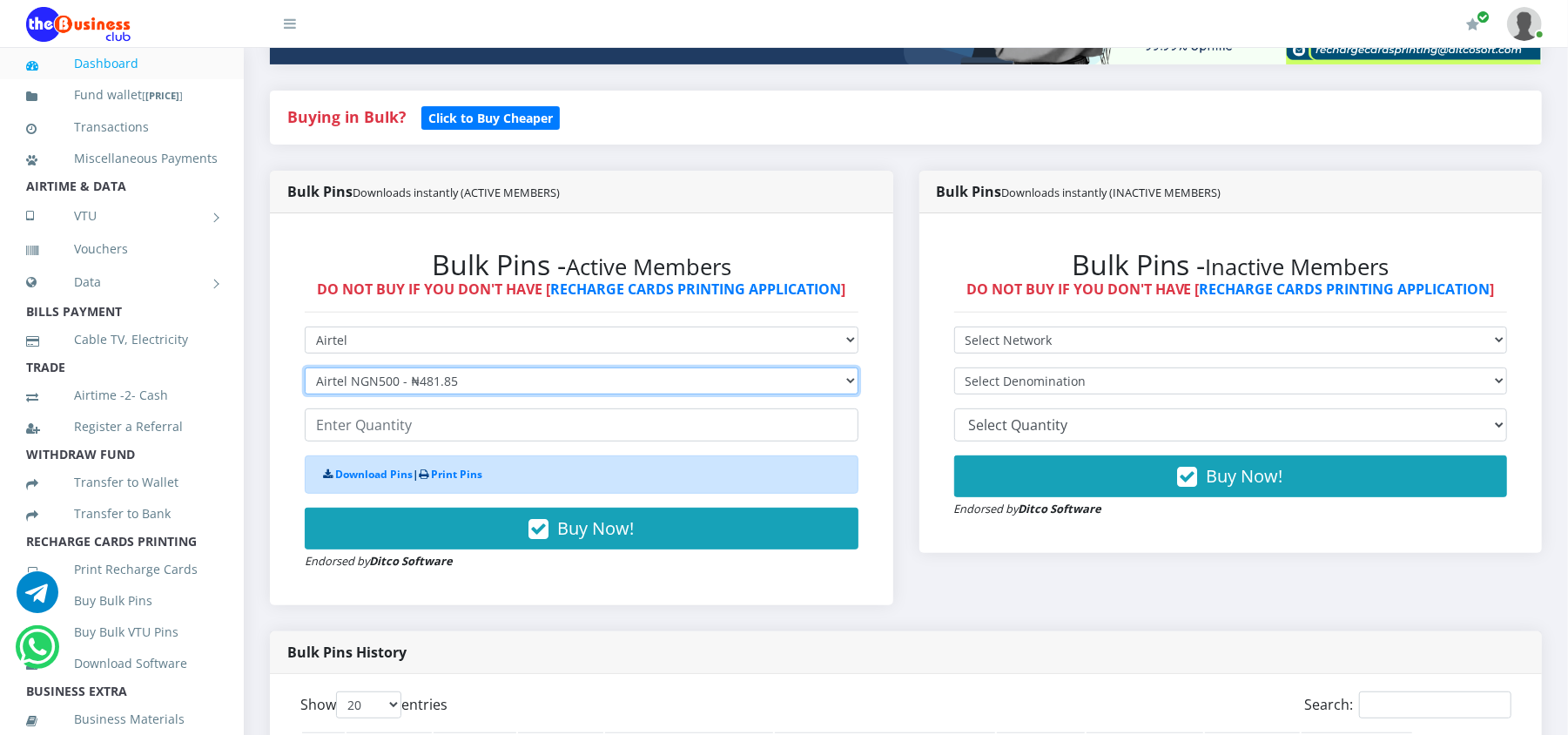 click on "Select Denomination Airtel NGN100 - ₦96.37 Airtel NGN200 - ₦192.74 Airtel NGN500 - ₦481.85 Airtel NGN1000 - ₦963.70" at bounding box center (582, 381) 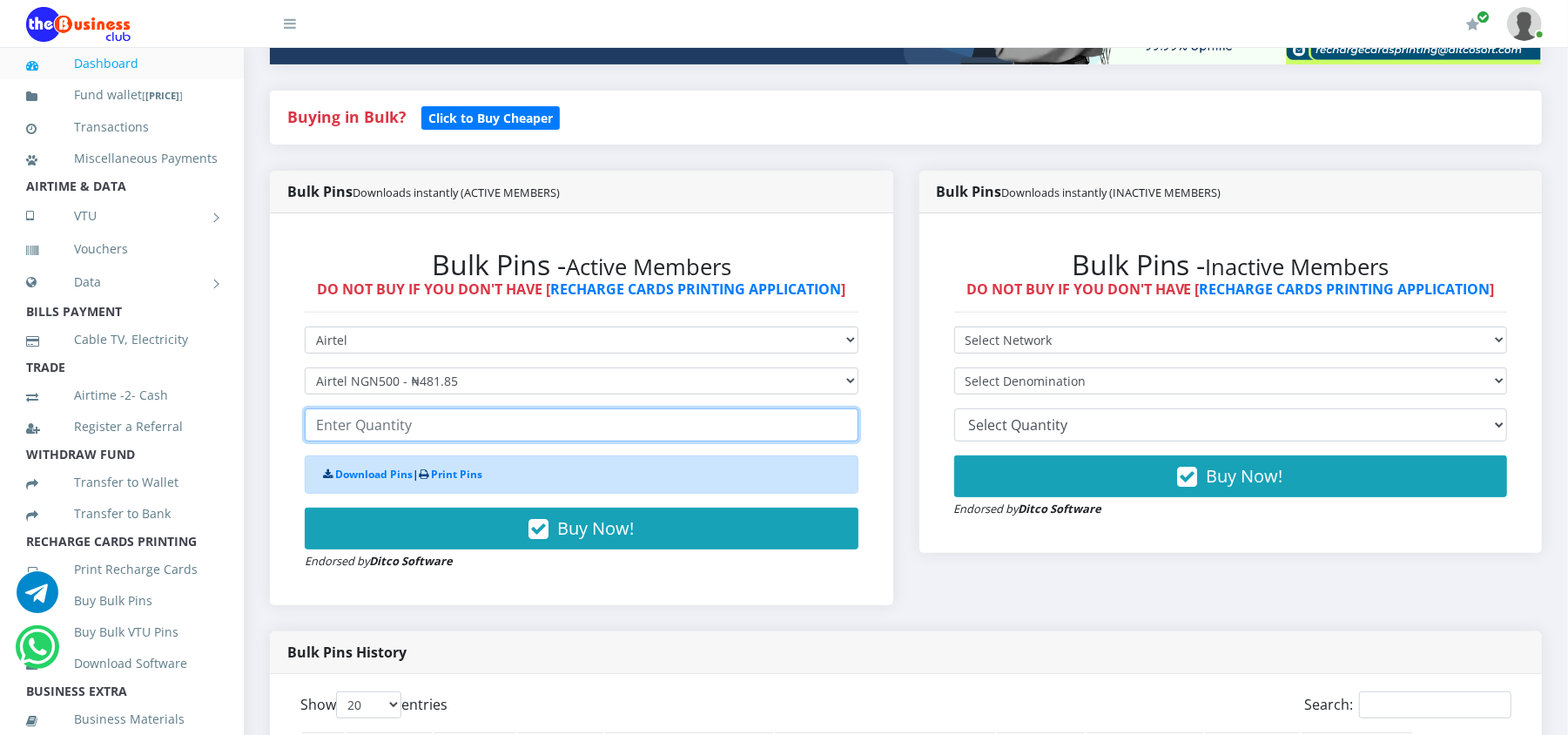 click at bounding box center [582, 425] 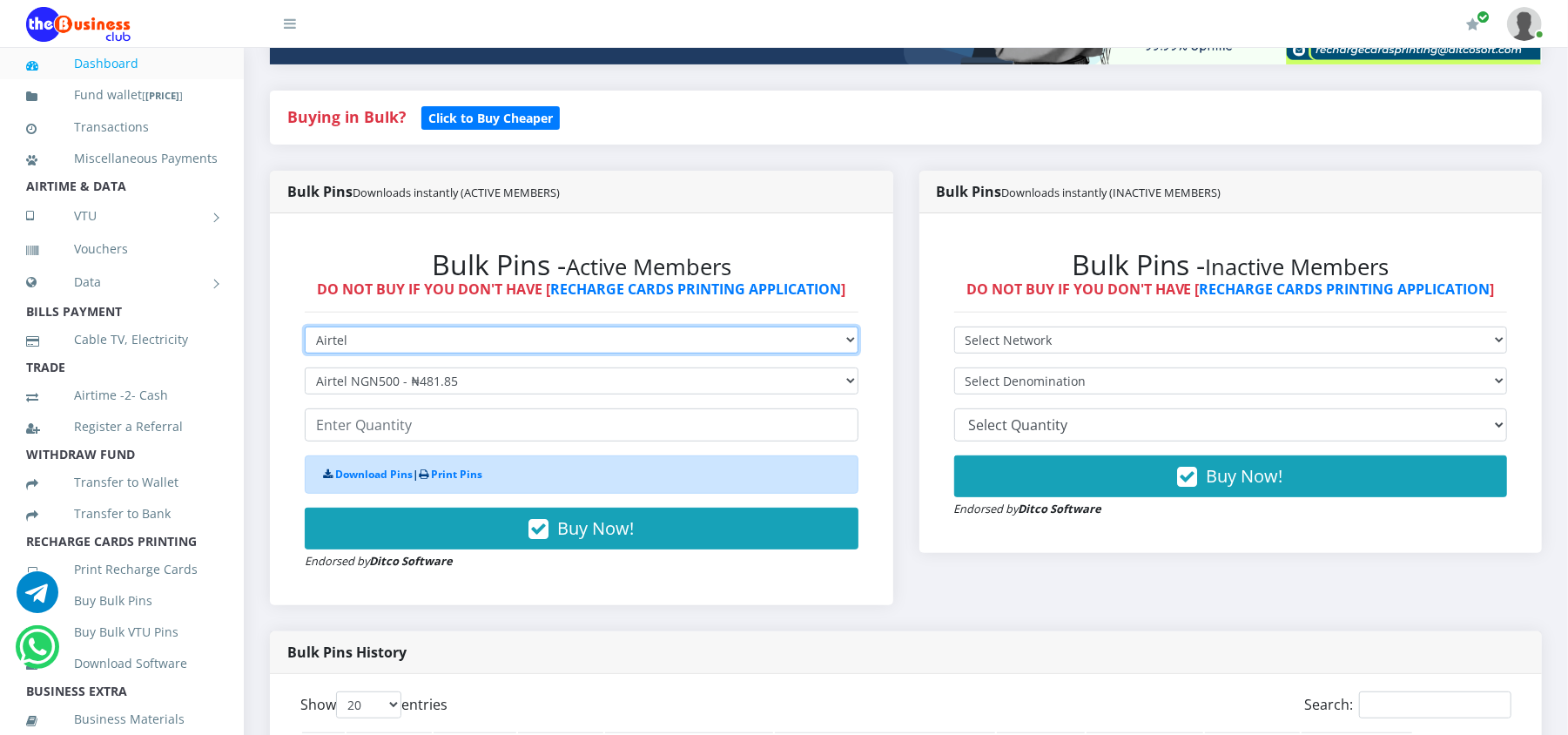 click on "Select Network
MTN
Globacom
9Mobile
Airtel" at bounding box center [582, 340] 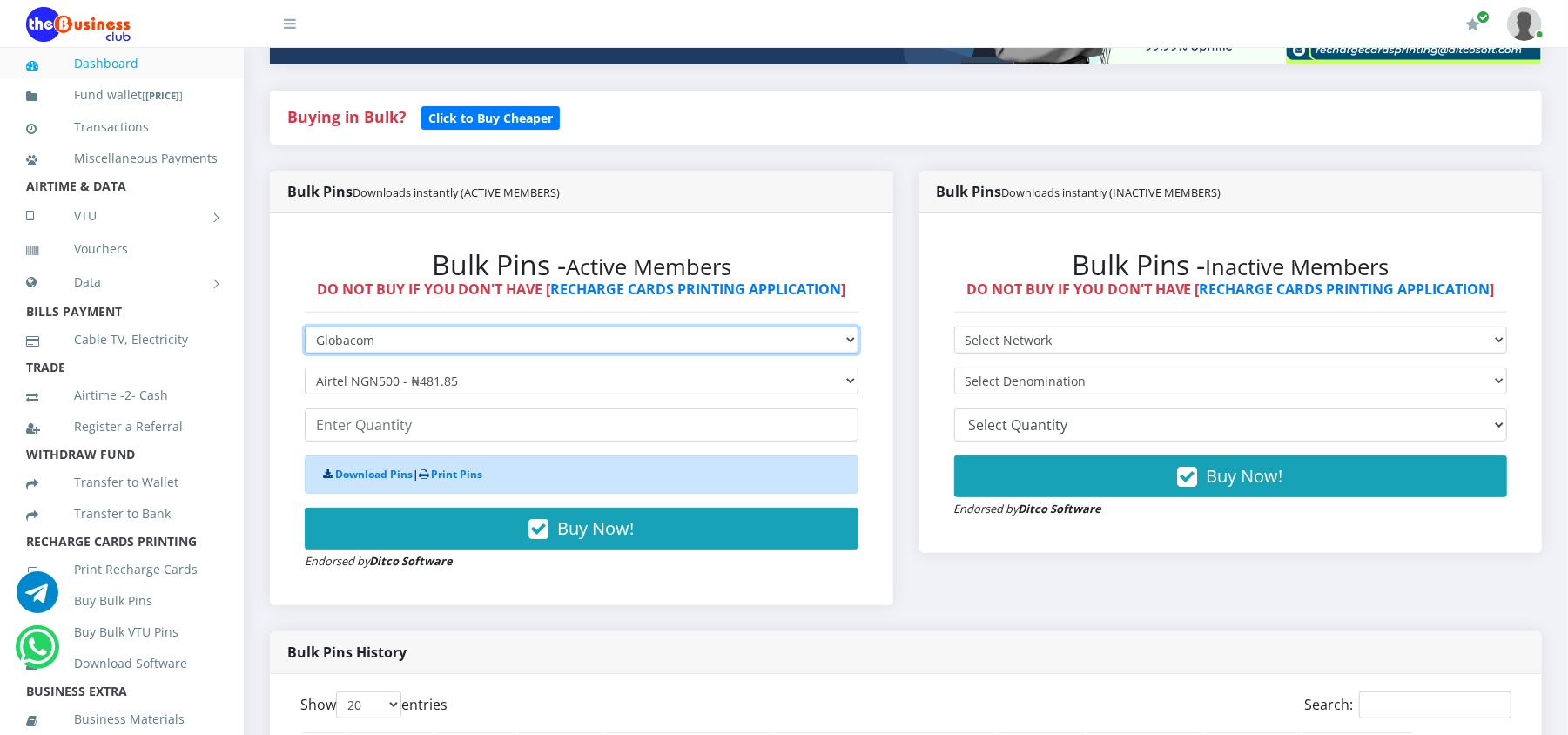 click on "Select Network
MTN
Globacom
9Mobile
Airtel" at bounding box center (582, 340) 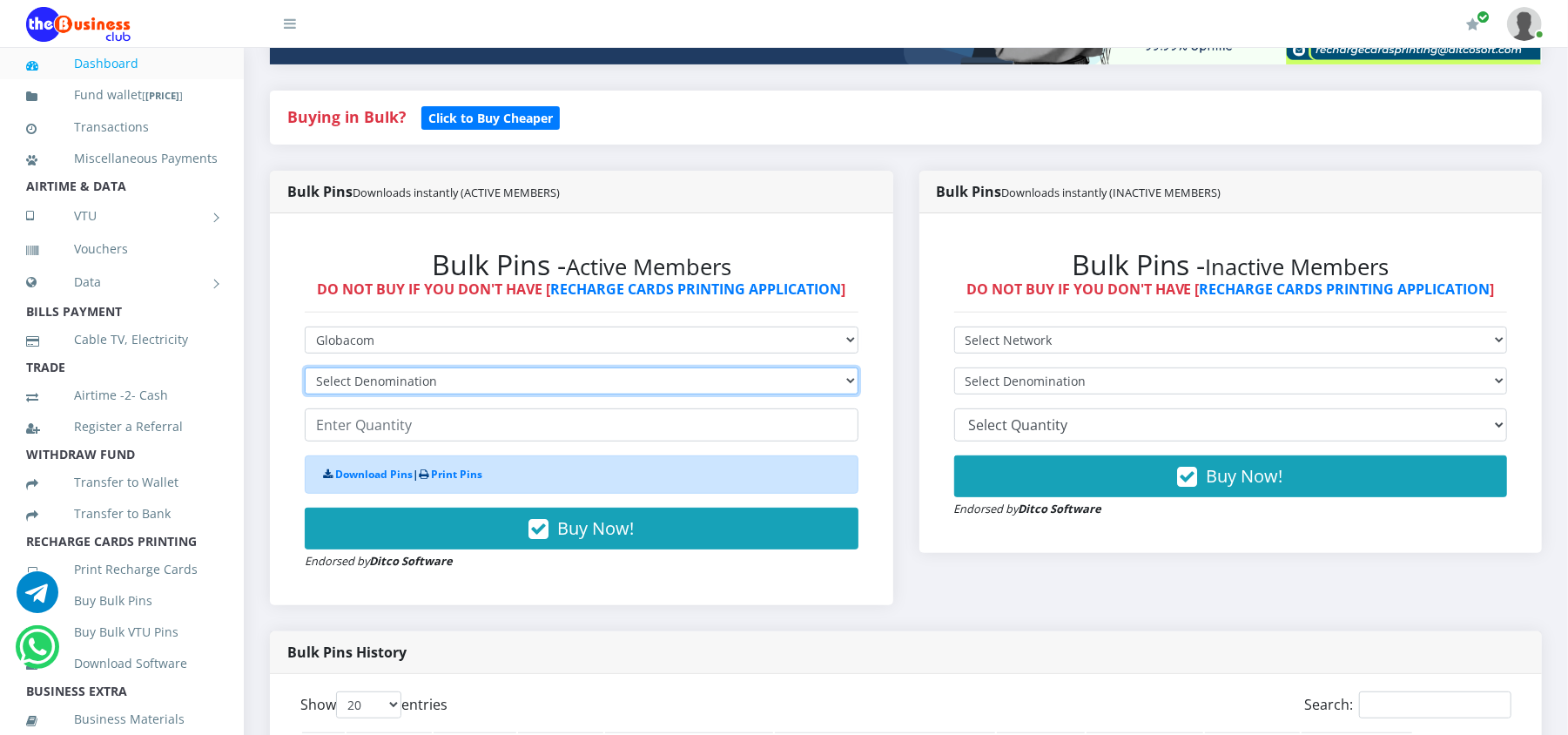 click on "Select Denomination Glo NGN100 - ₦96.50 Glo NGN200 - ₦193.00 Glo NGN500 - ₦482.50 Glo NGN1000 - ₦965.00" at bounding box center [582, 381] 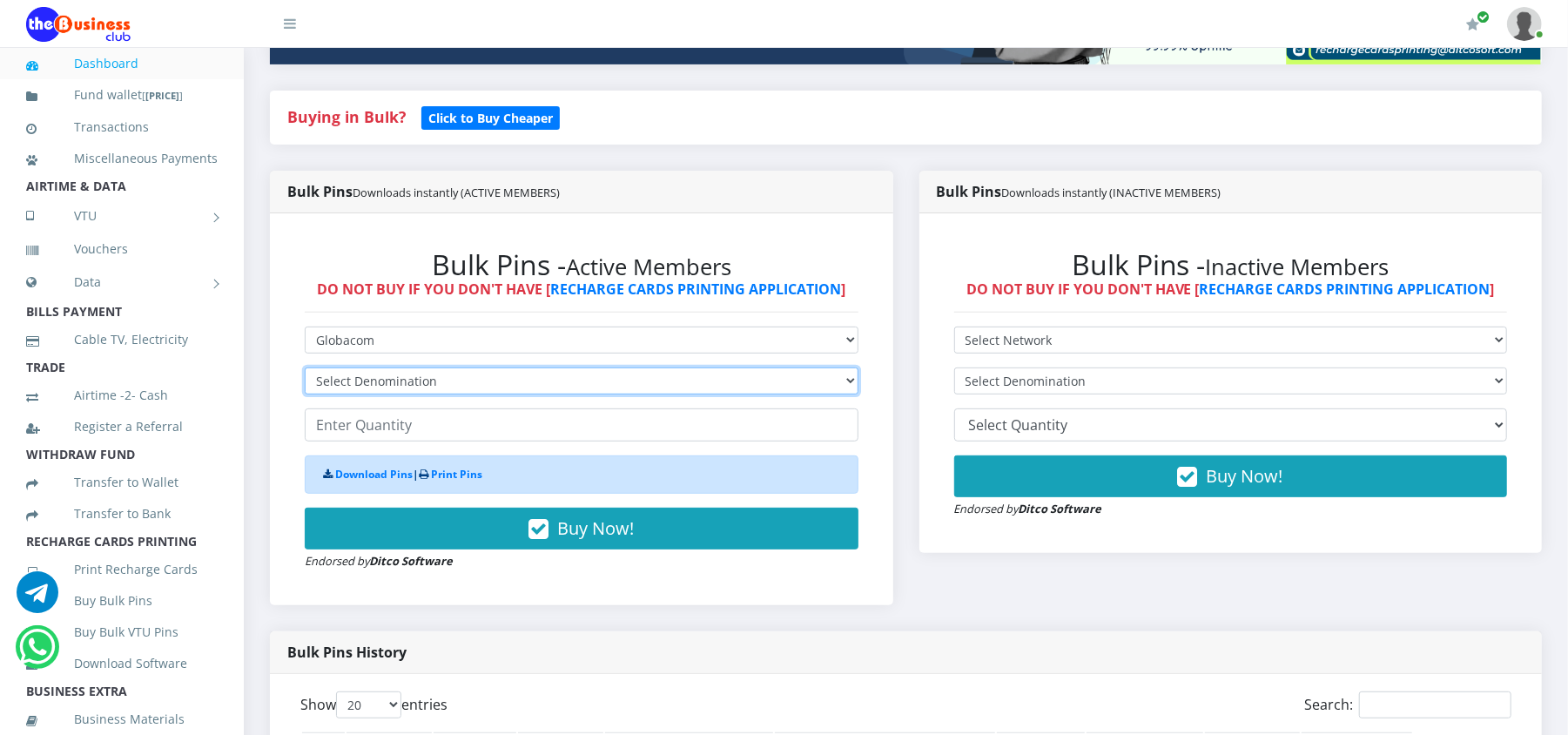 select on "193-200" 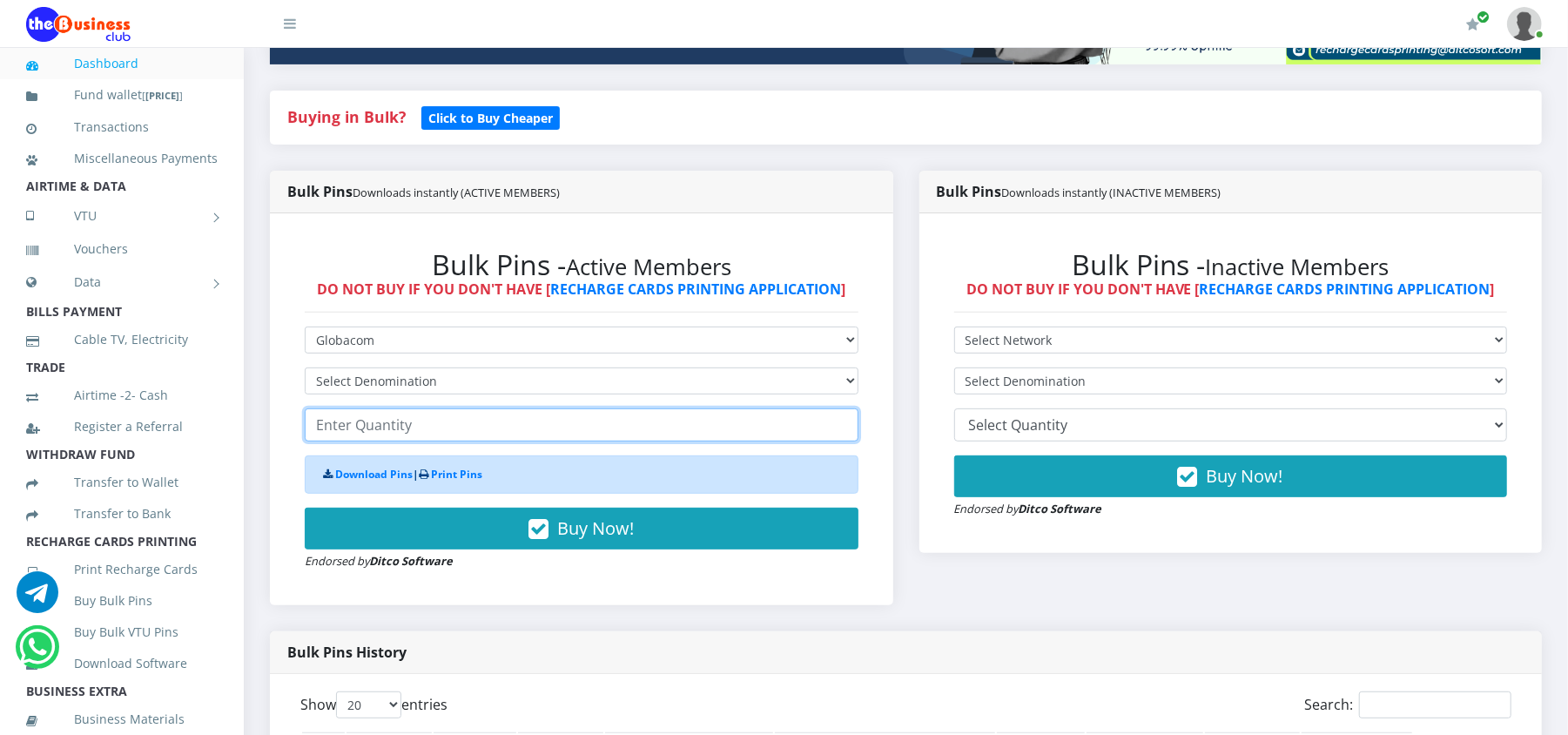 click at bounding box center (582, 425) 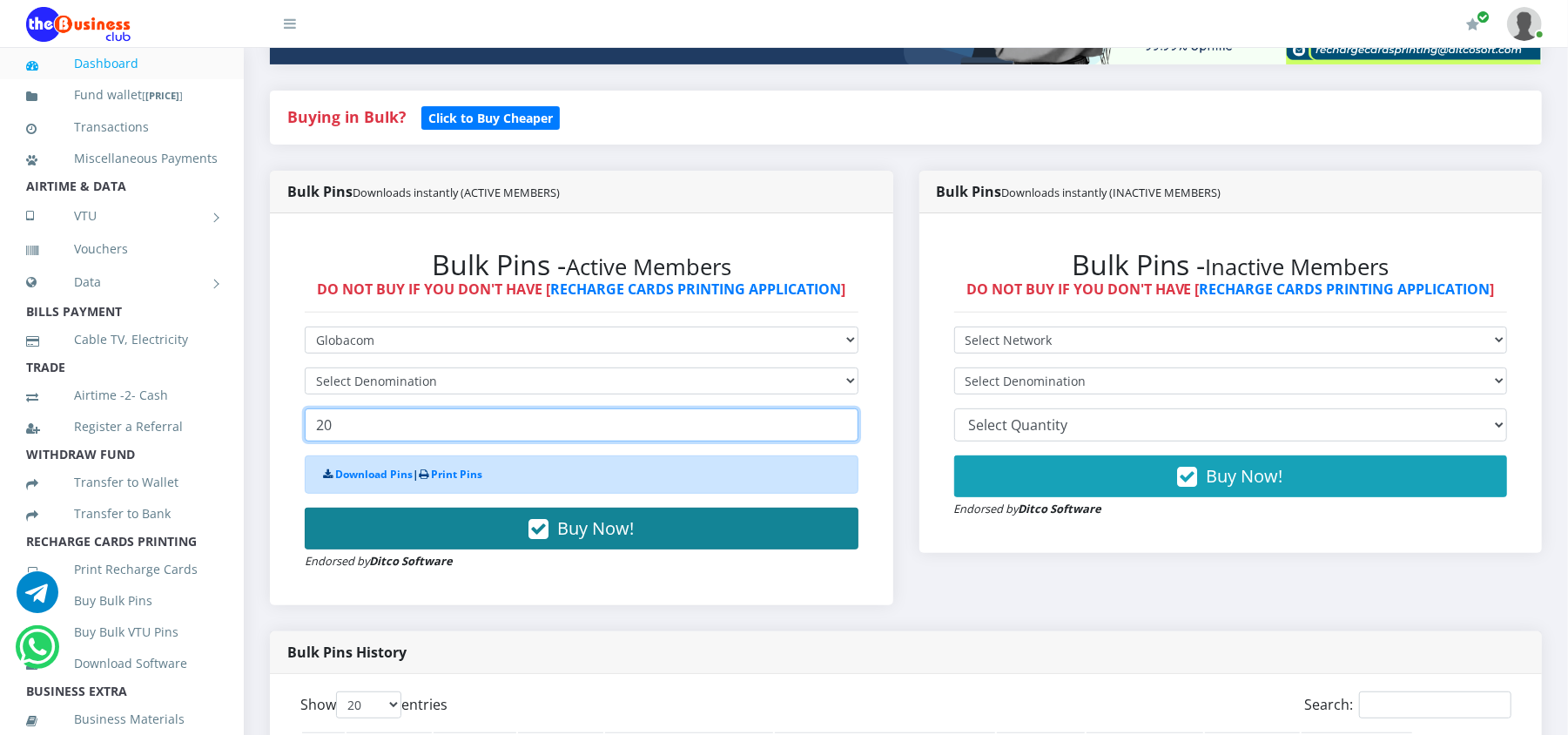 type on "20" 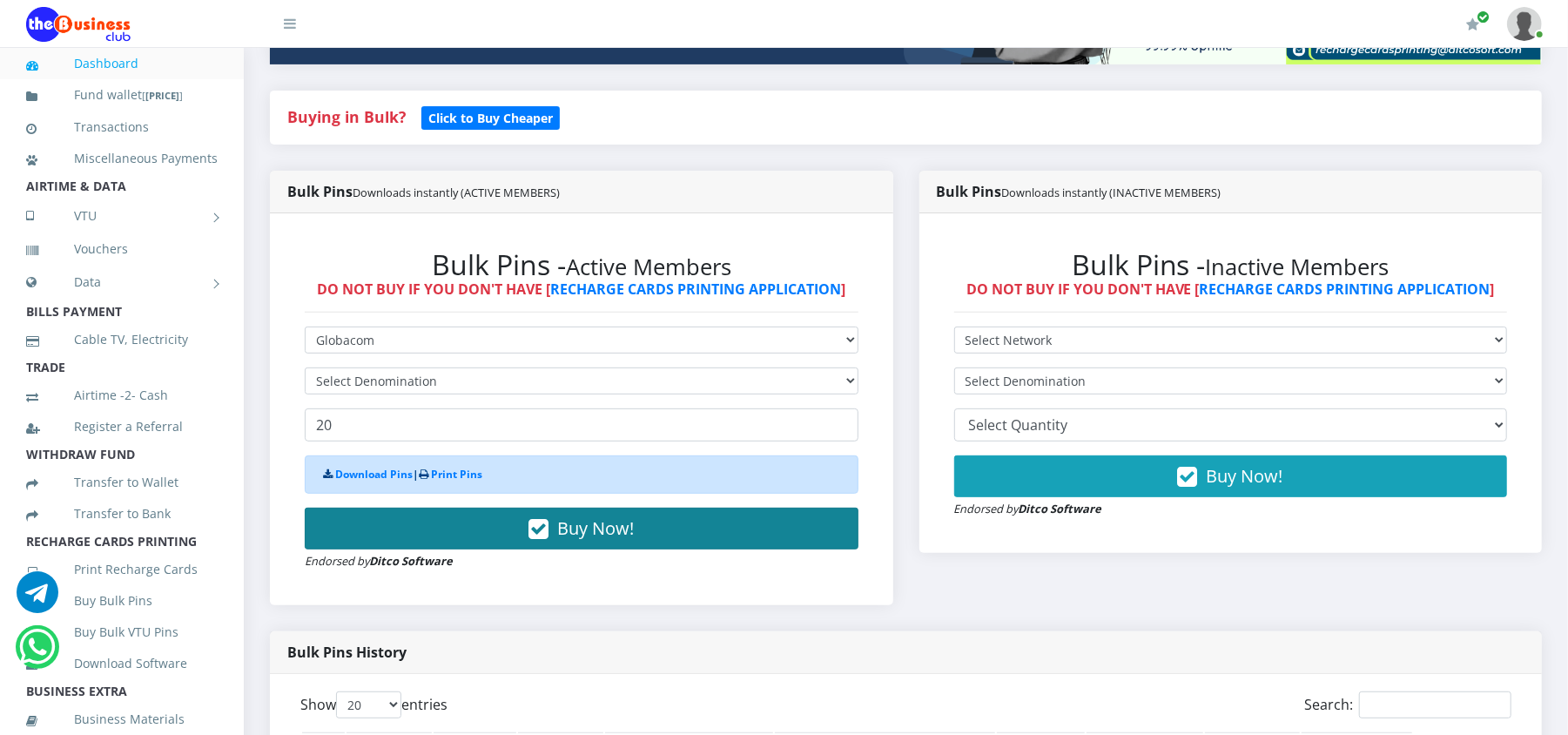 click on "Buy Now!" at bounding box center [582, 529] 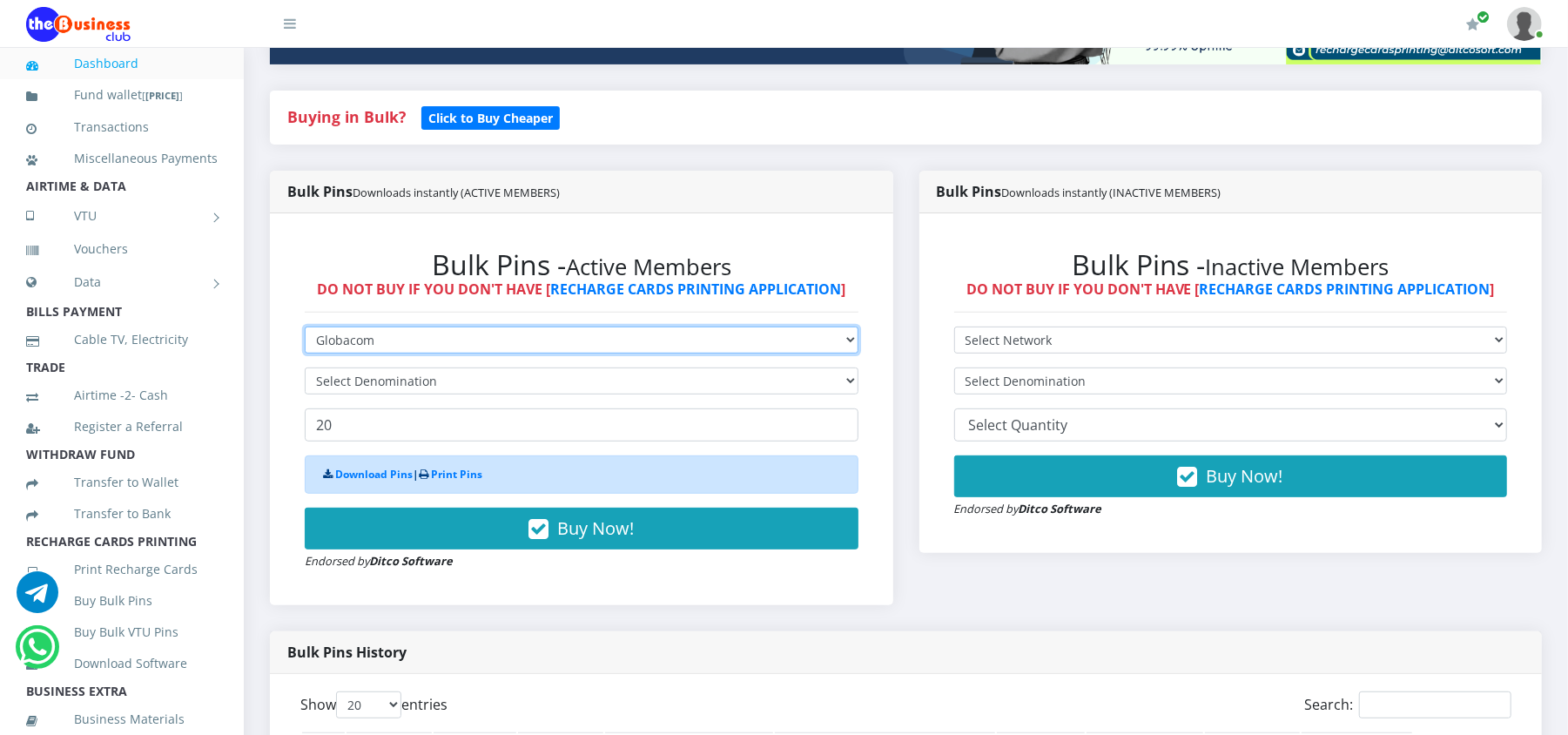 click on "Select Network
MTN
Globacom
9Mobile
Airtel" at bounding box center [582, 340] 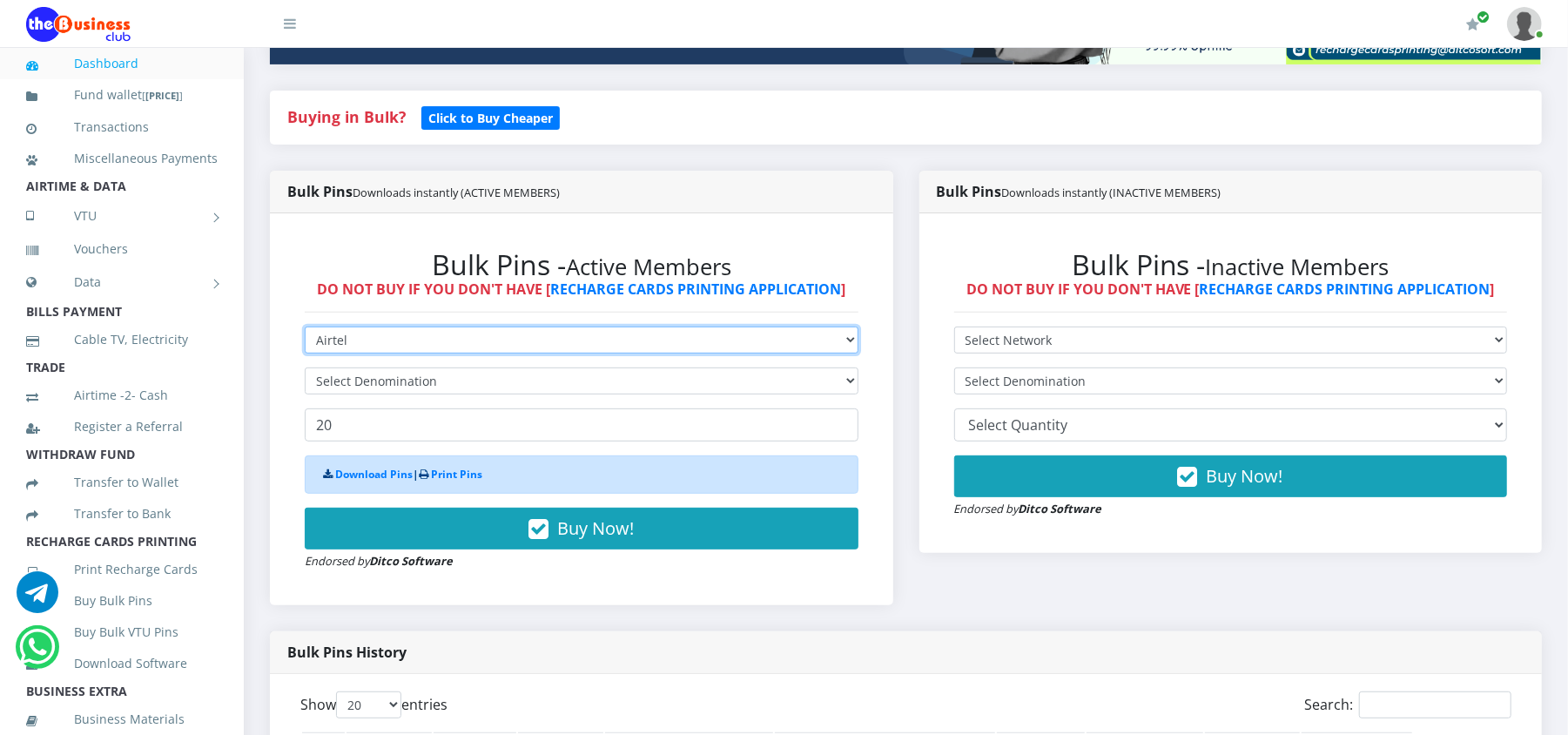 click on "Select Network
MTN
Globacom
9Mobile
Airtel" at bounding box center [582, 340] 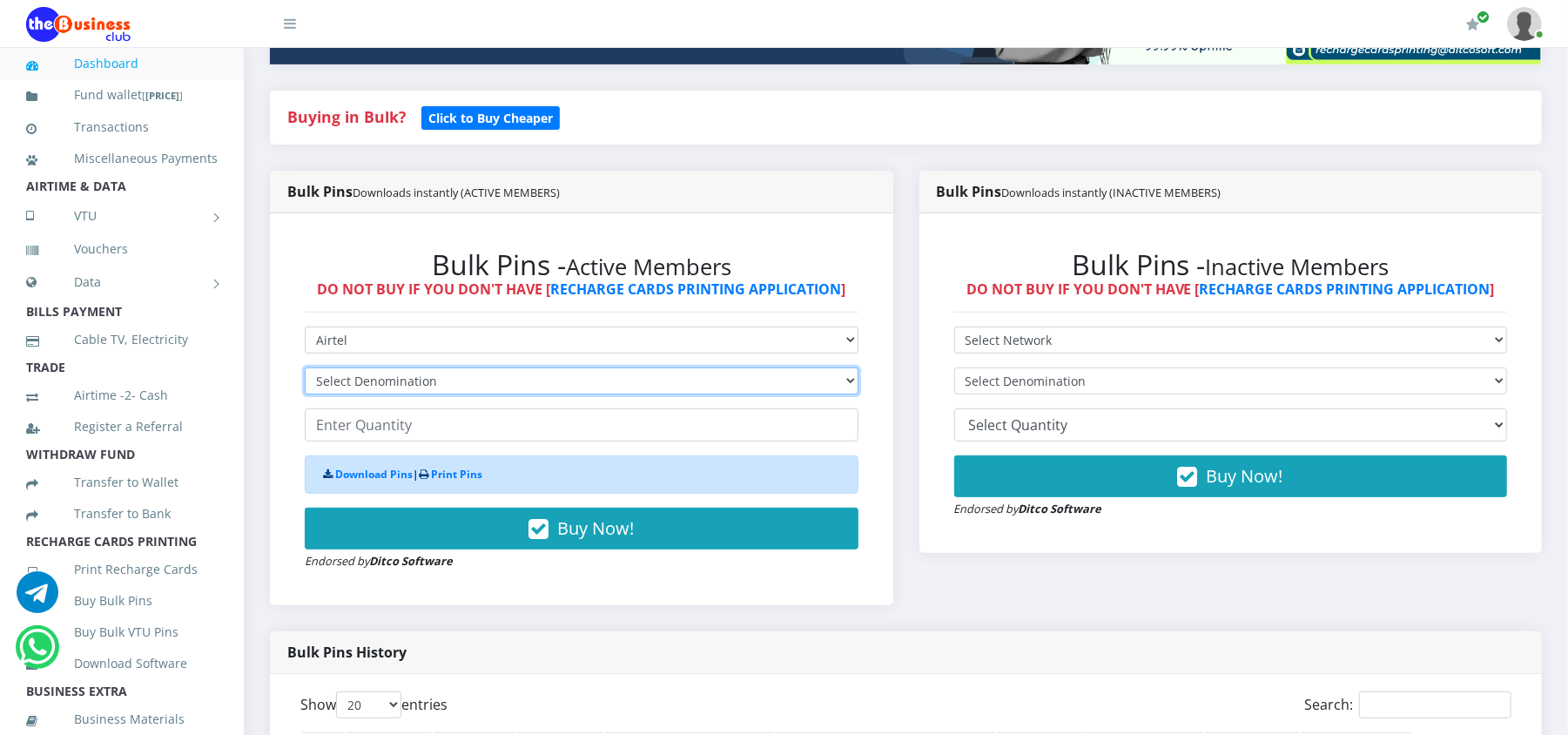click on "Select Denomination Airtel NGN100 - ₦96.37 Airtel NGN200 - ₦192.74 Airtel NGN500 - ₦481.85 Airtel NGN1000 - ₦963.70" at bounding box center [582, 381] 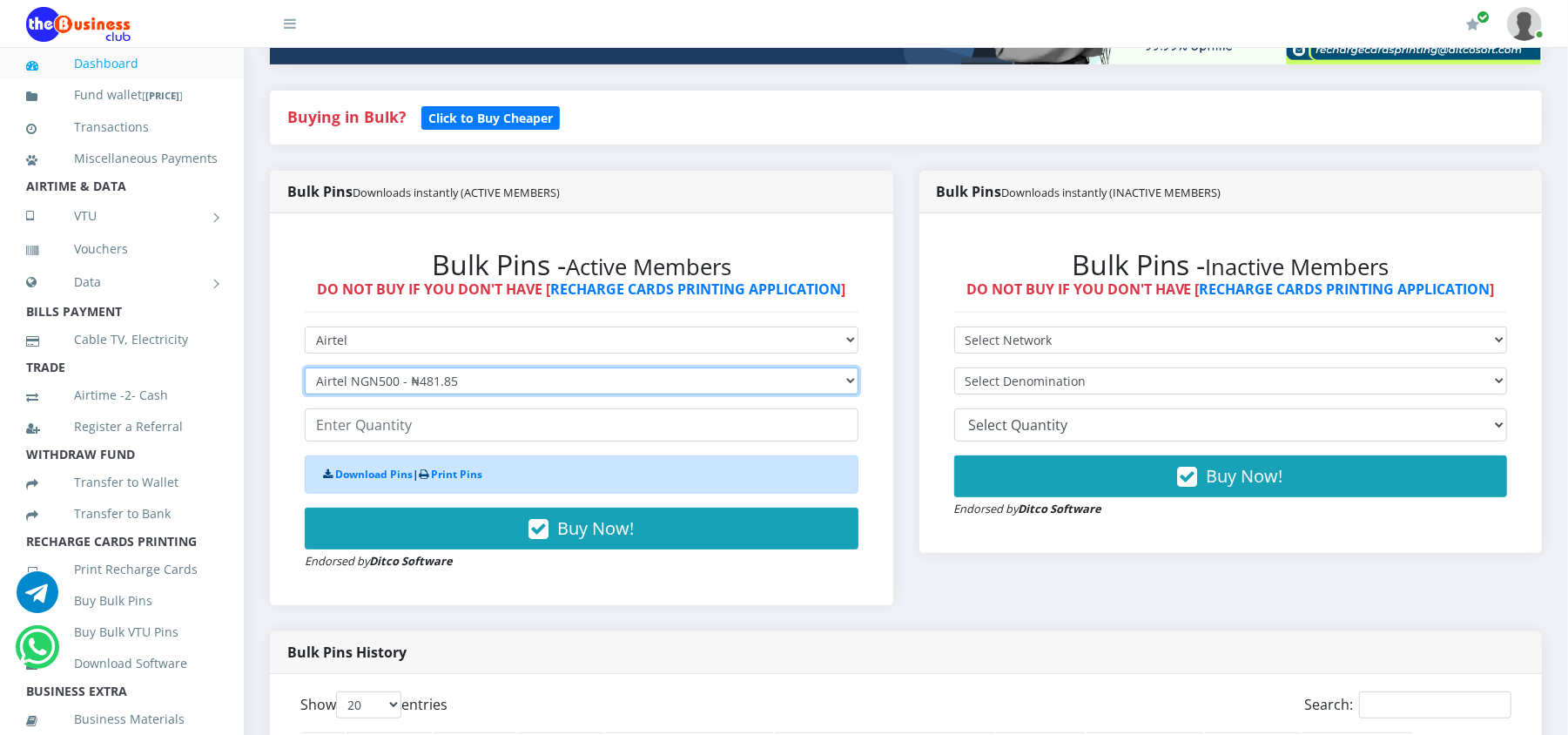 click on "Select Denomination Airtel NGN100 - ₦96.37 Airtel NGN200 - ₦192.74 Airtel NGN500 - ₦481.85 Airtel NGN1000 - ₦963.70" at bounding box center [582, 381] 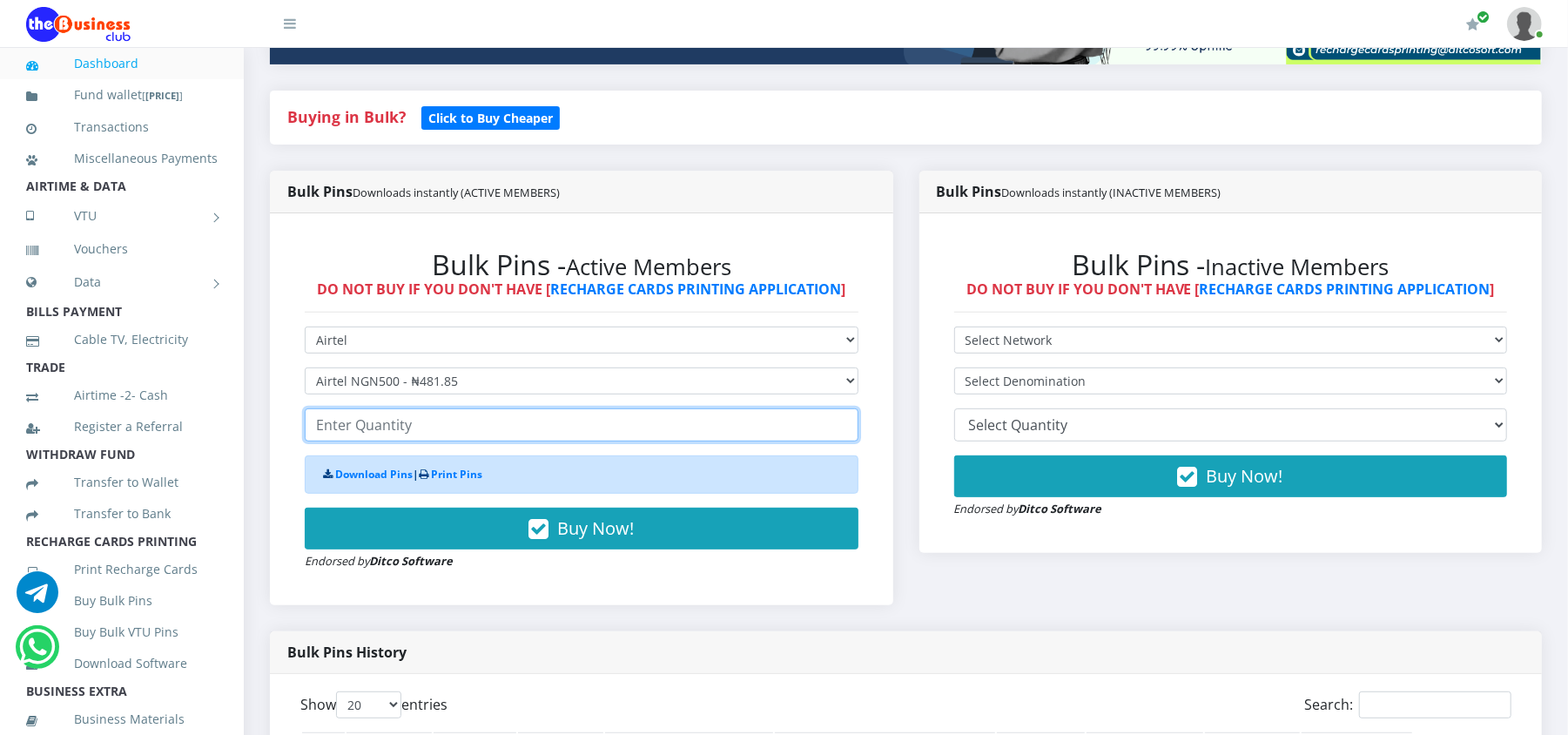 click at bounding box center (582, 425) 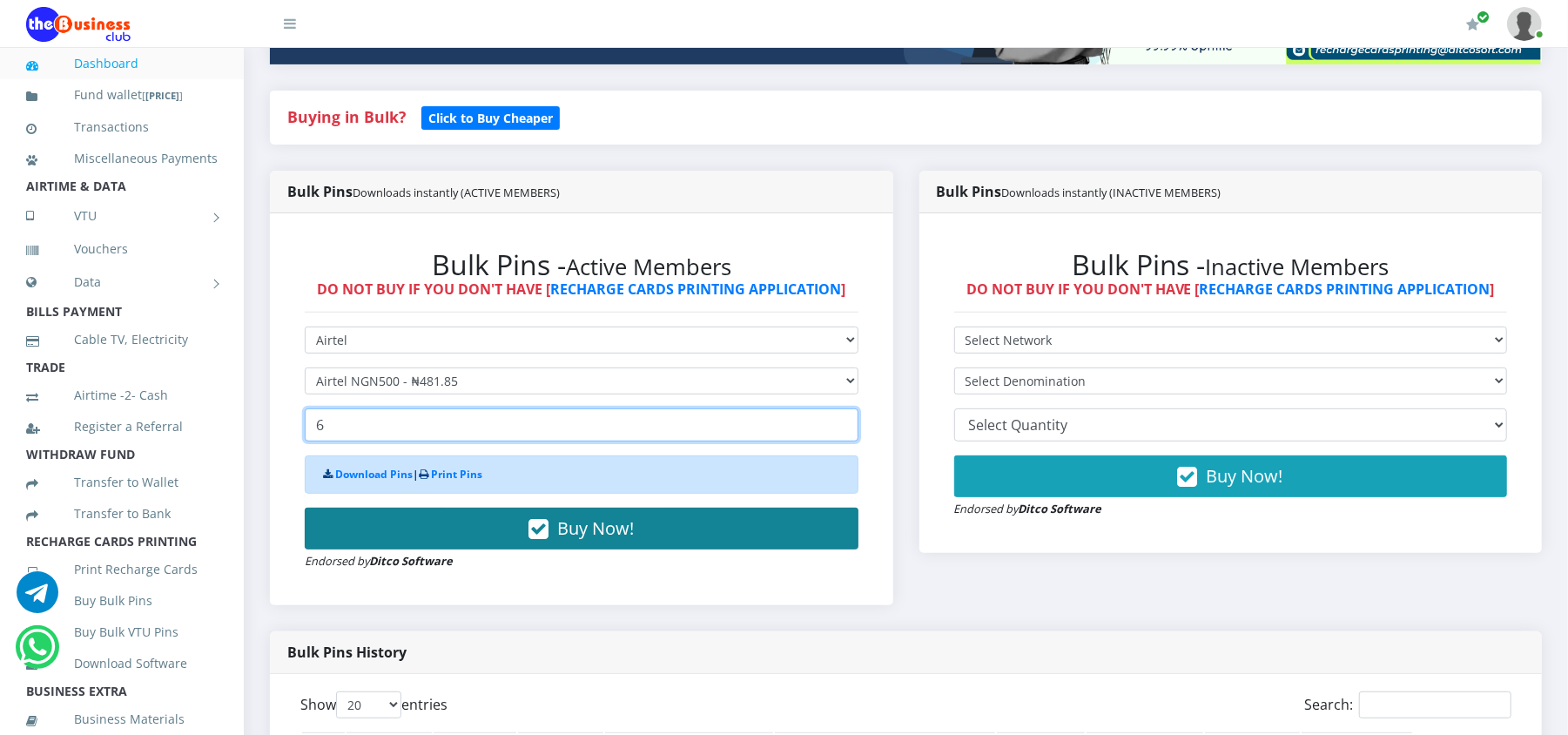 type on "6" 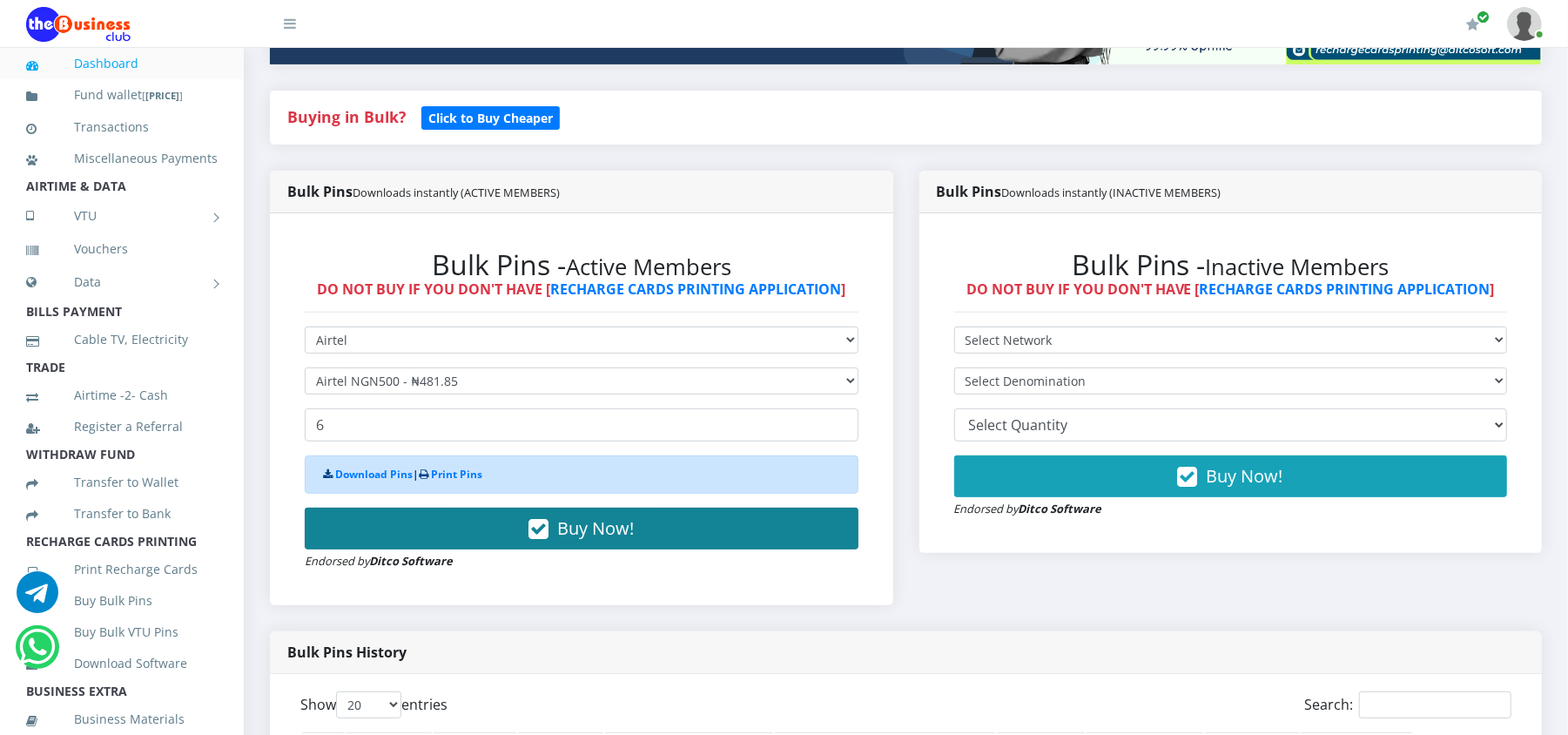 click on "Buy Now!" at bounding box center [582, 529] 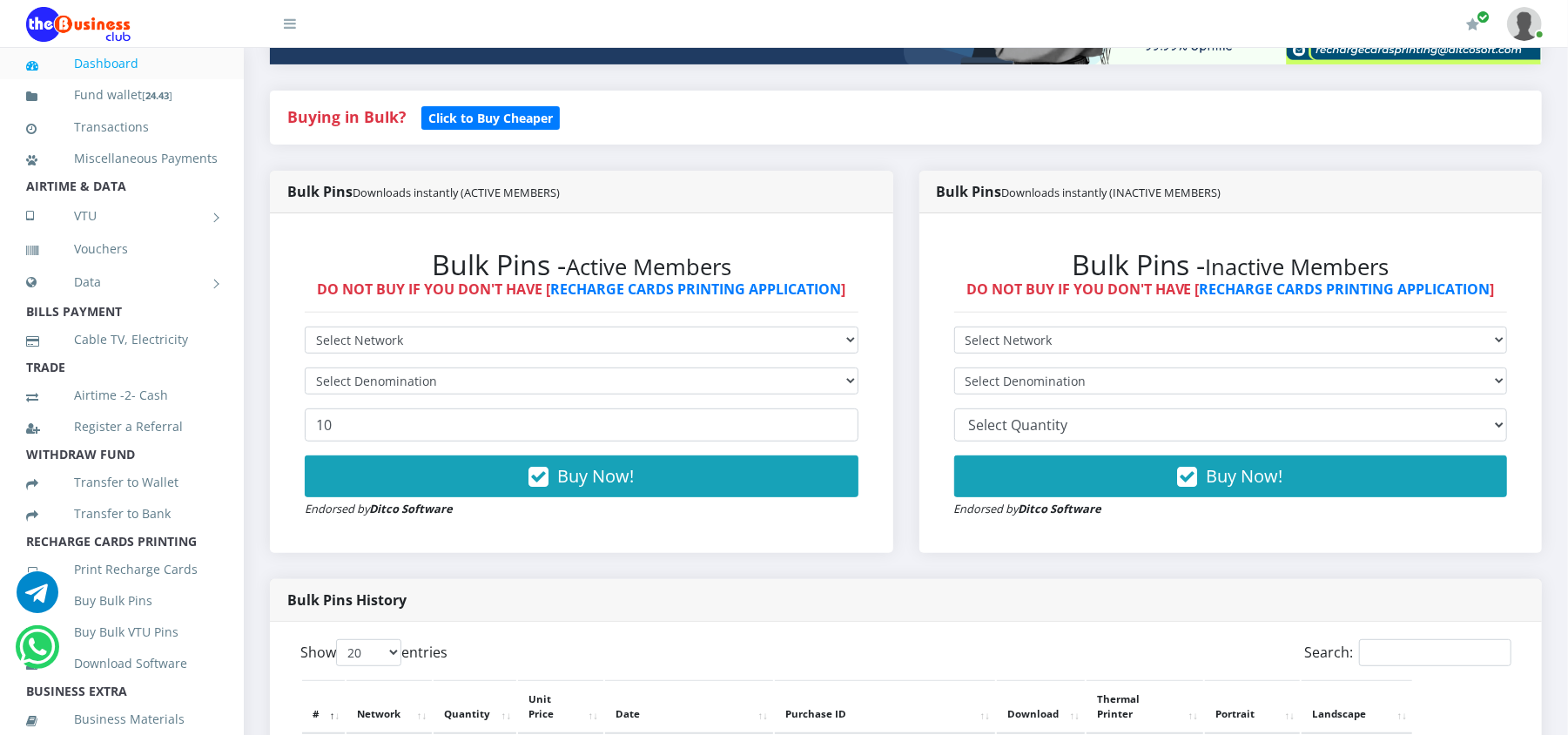scroll, scrollTop: 0, scrollLeft: 0, axis: both 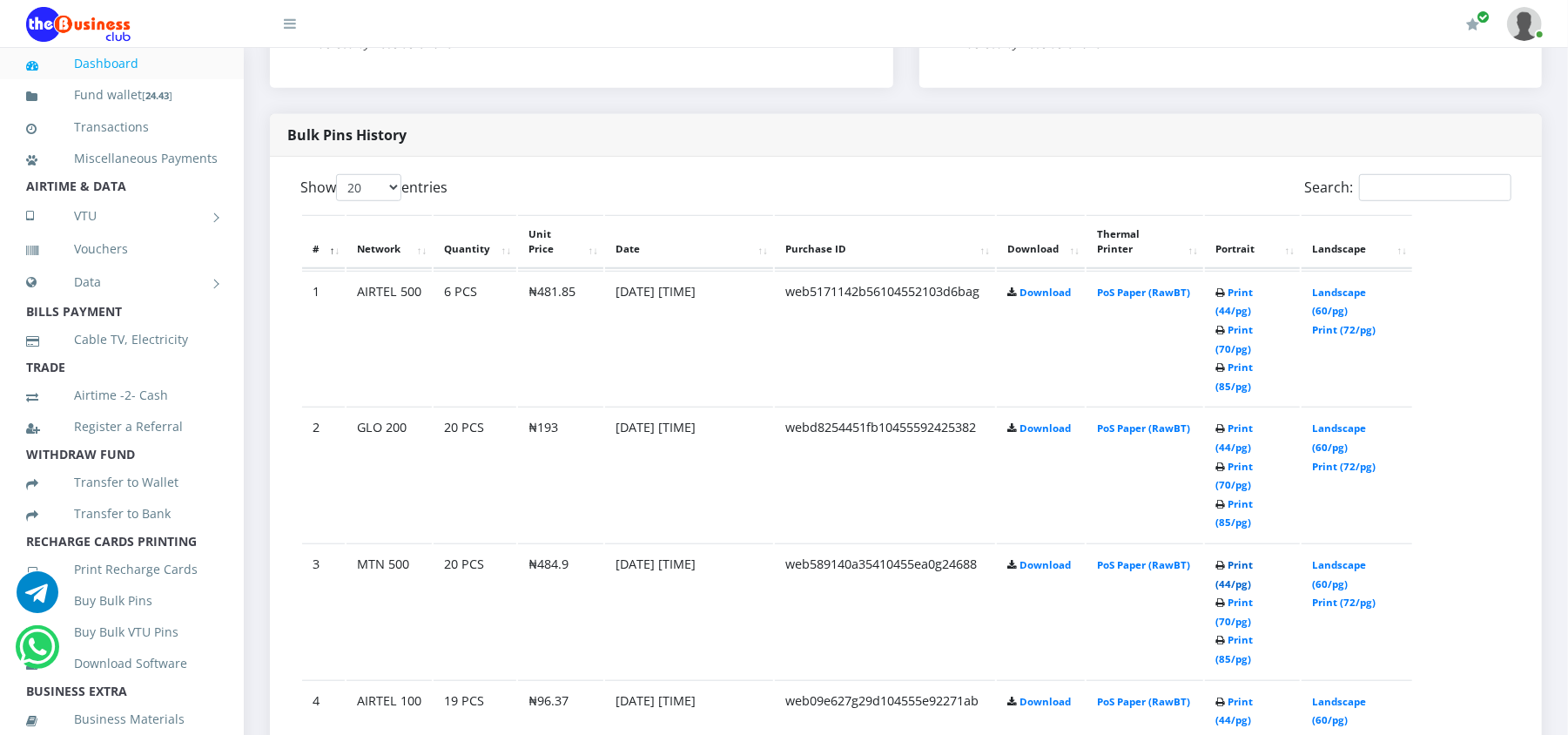 click on "Print (44/pg)" at bounding box center [1234, 574] 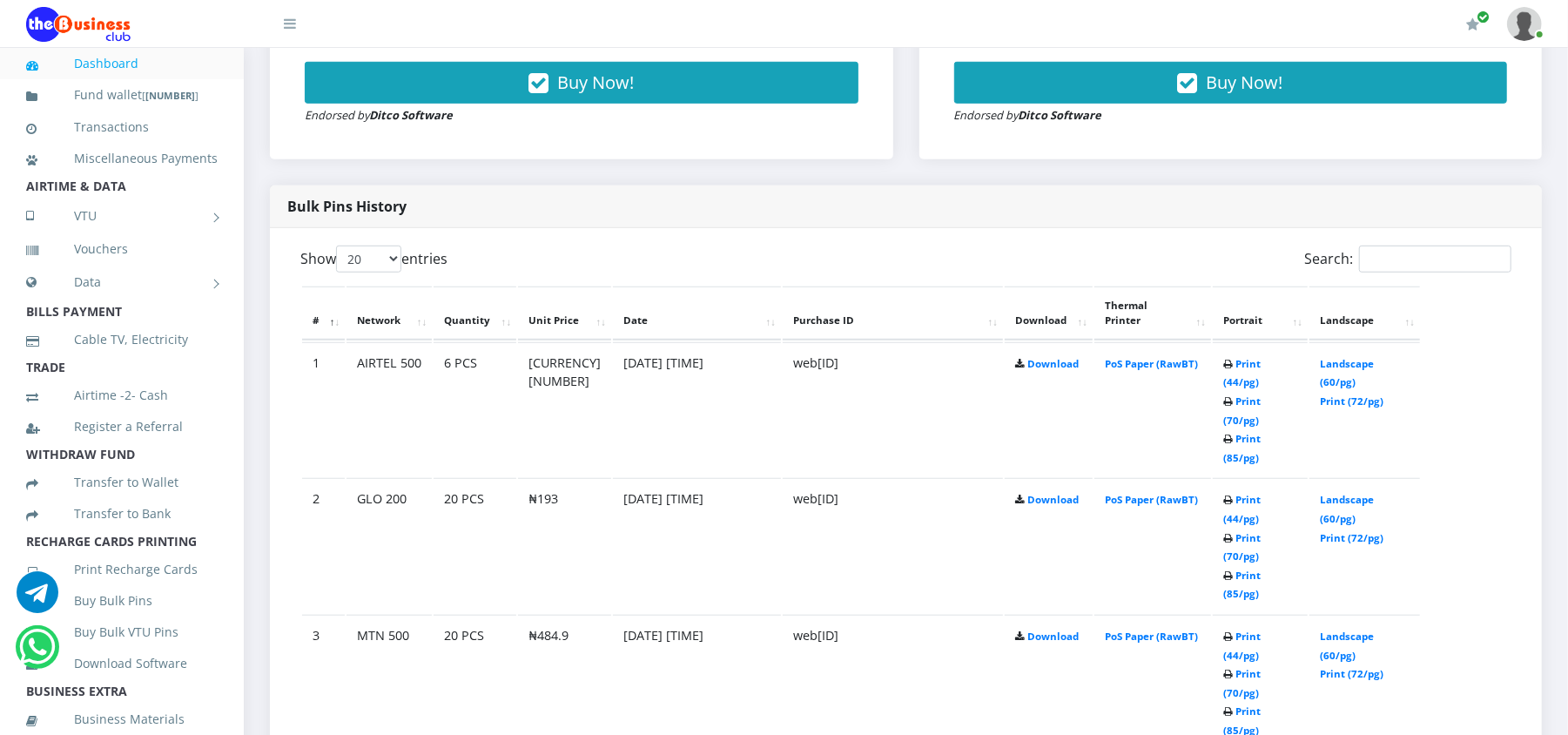 scroll, scrollTop: 0, scrollLeft: 0, axis: both 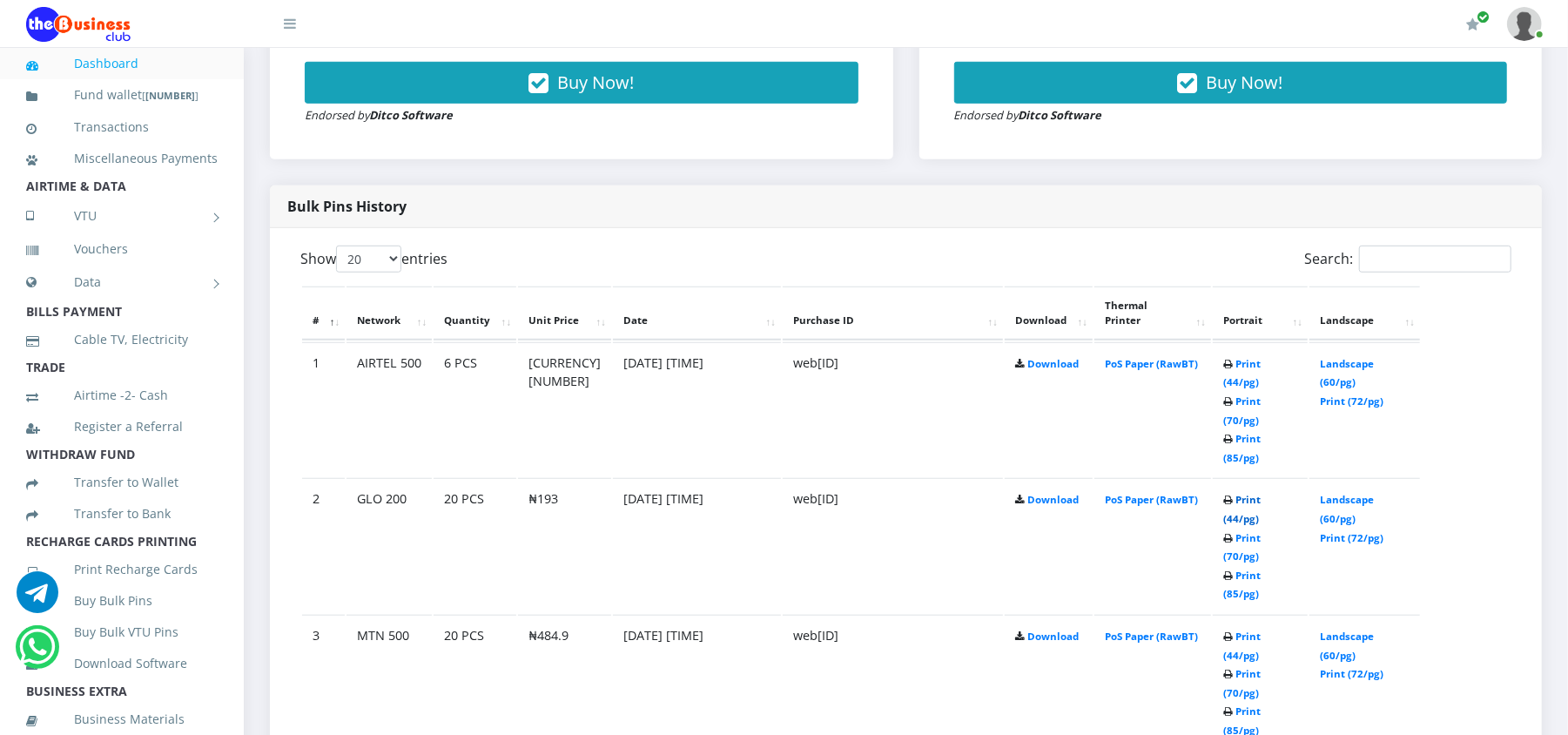 click on "Print (44/pg)" at bounding box center [1242, 509] 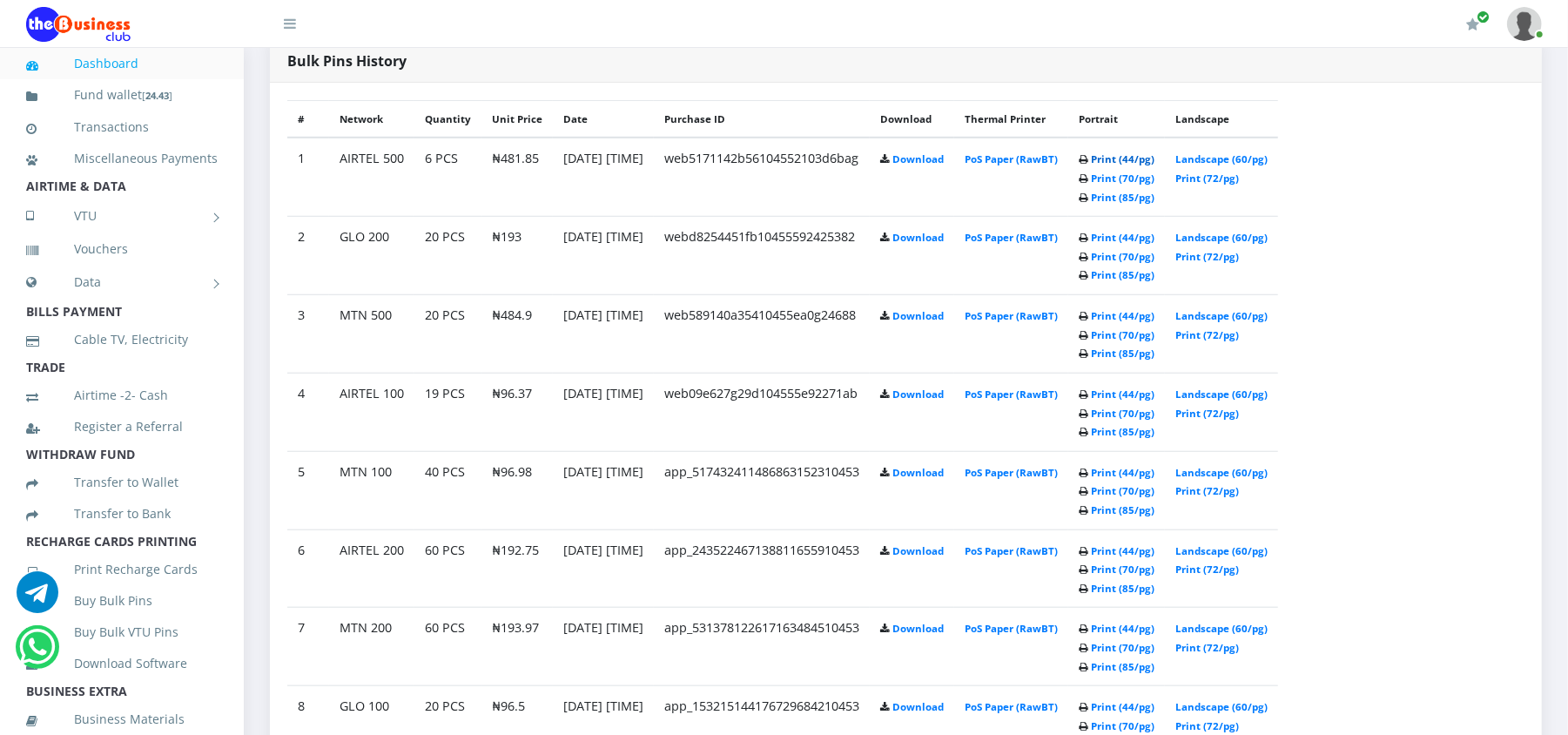 scroll, scrollTop: 836, scrollLeft: 0, axis: vertical 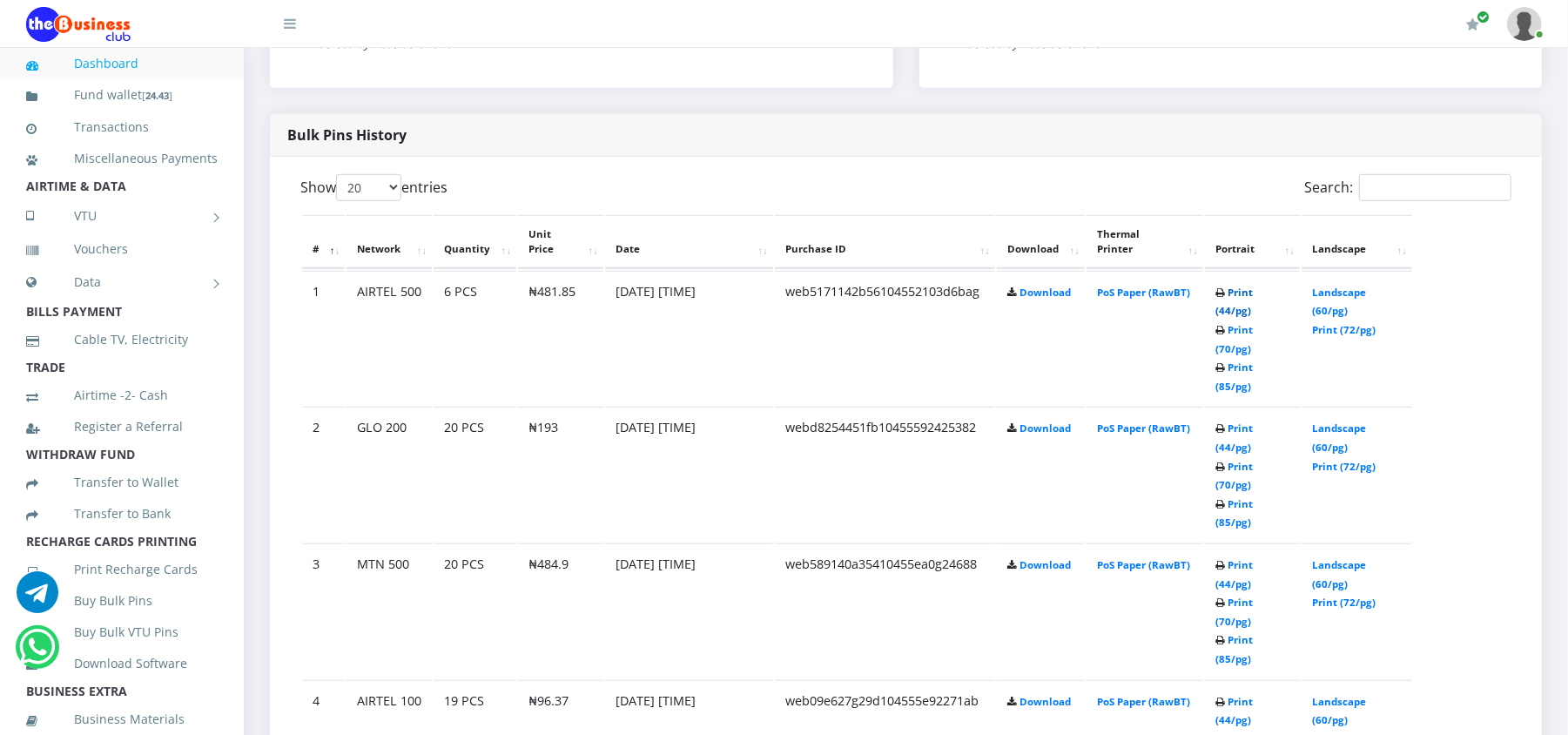 click on "Print (44/pg)" at bounding box center [1234, 301] 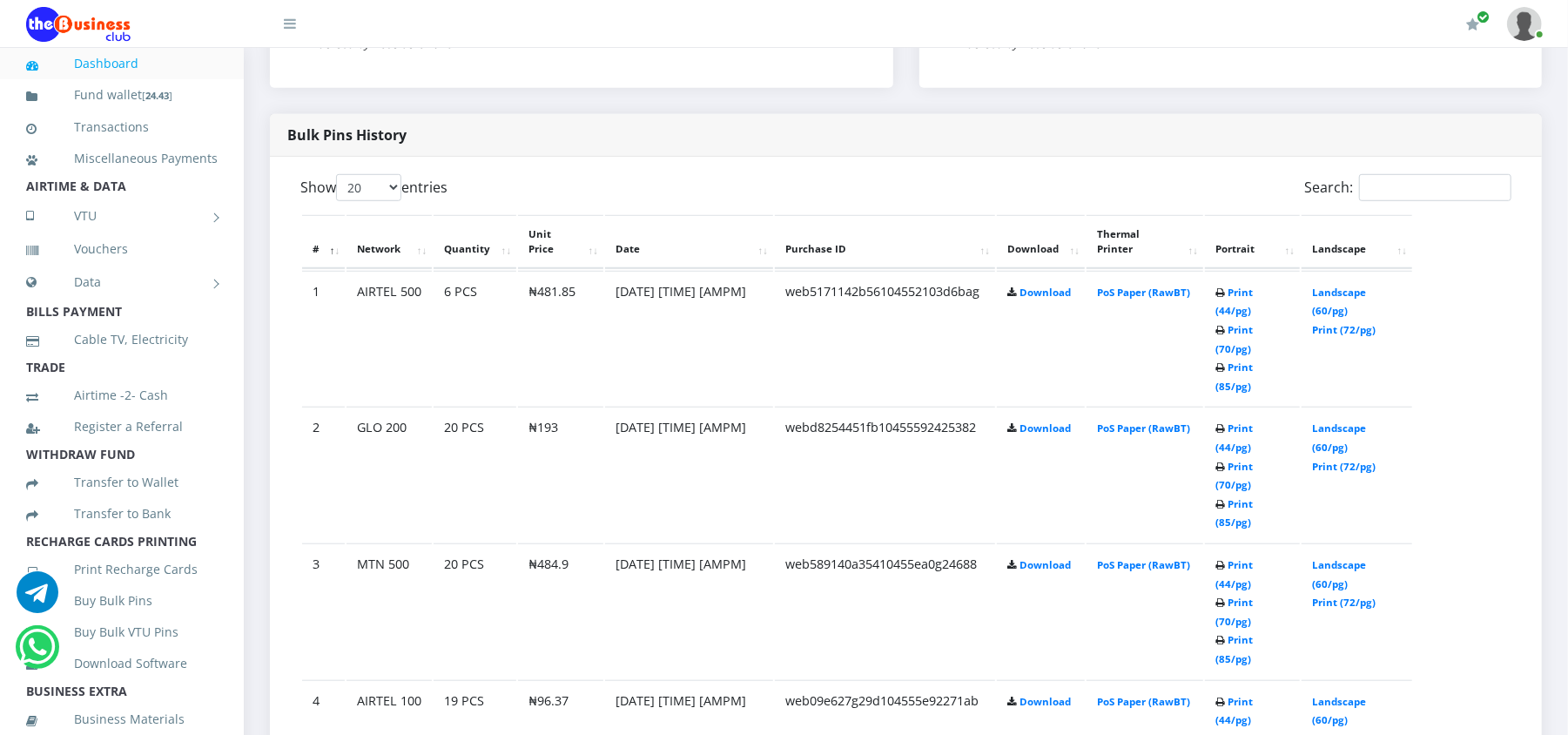 scroll, scrollTop: 0, scrollLeft: 0, axis: both 